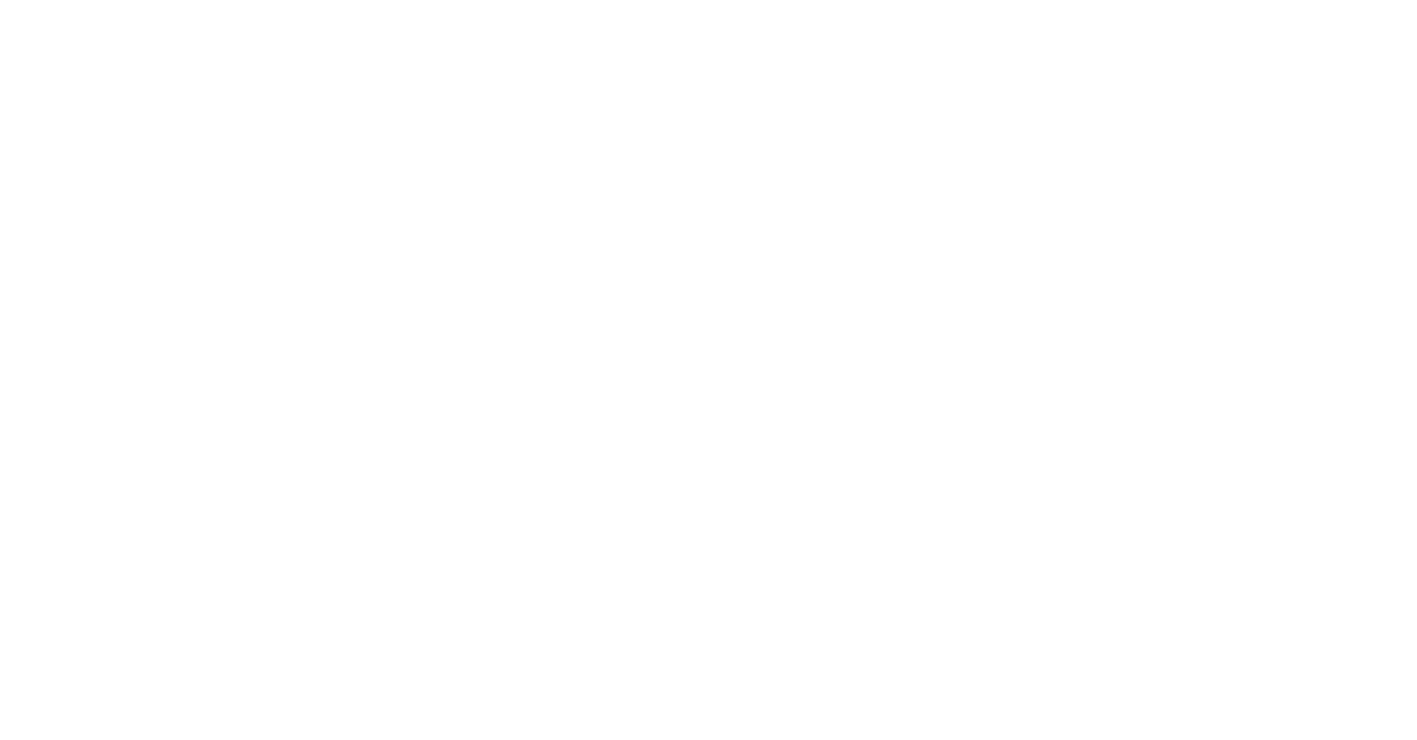 scroll, scrollTop: 0, scrollLeft: 0, axis: both 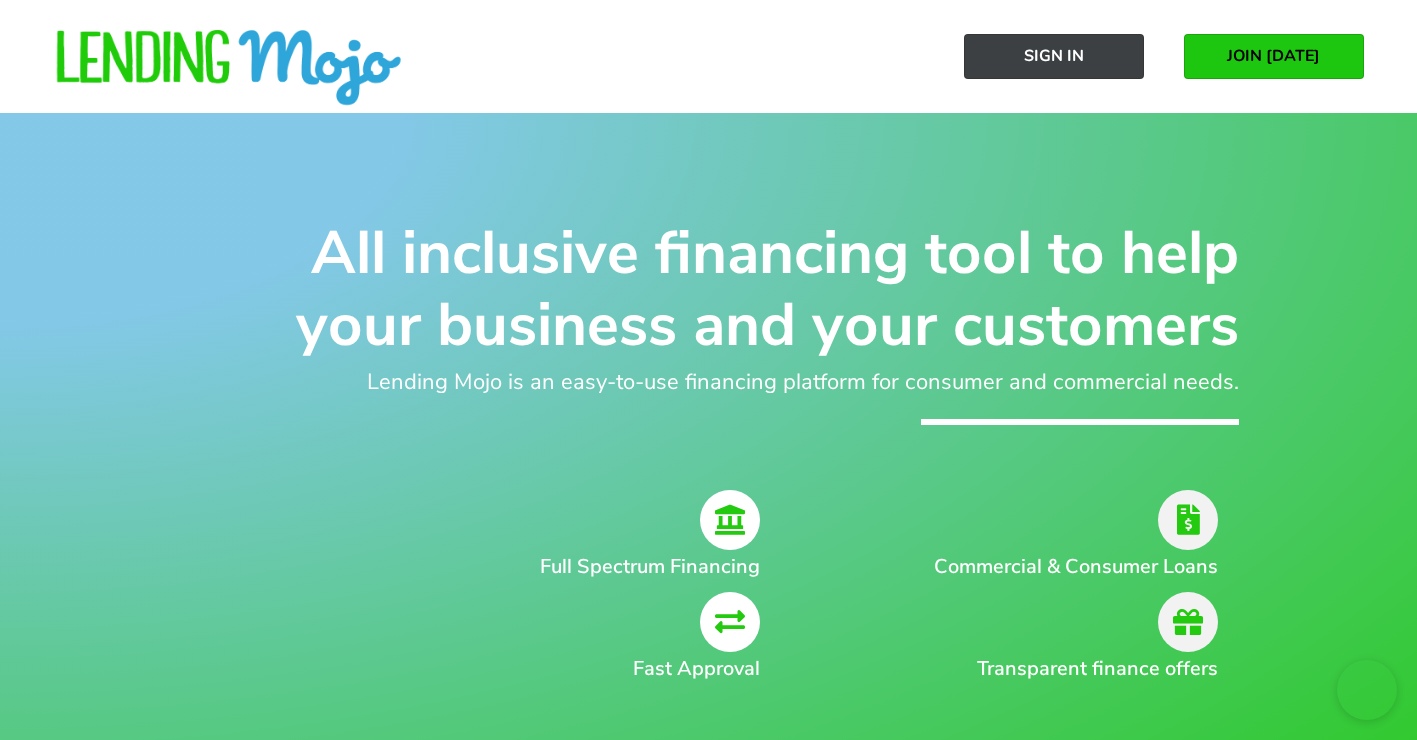click on "Sign In" at bounding box center [1054, 56] 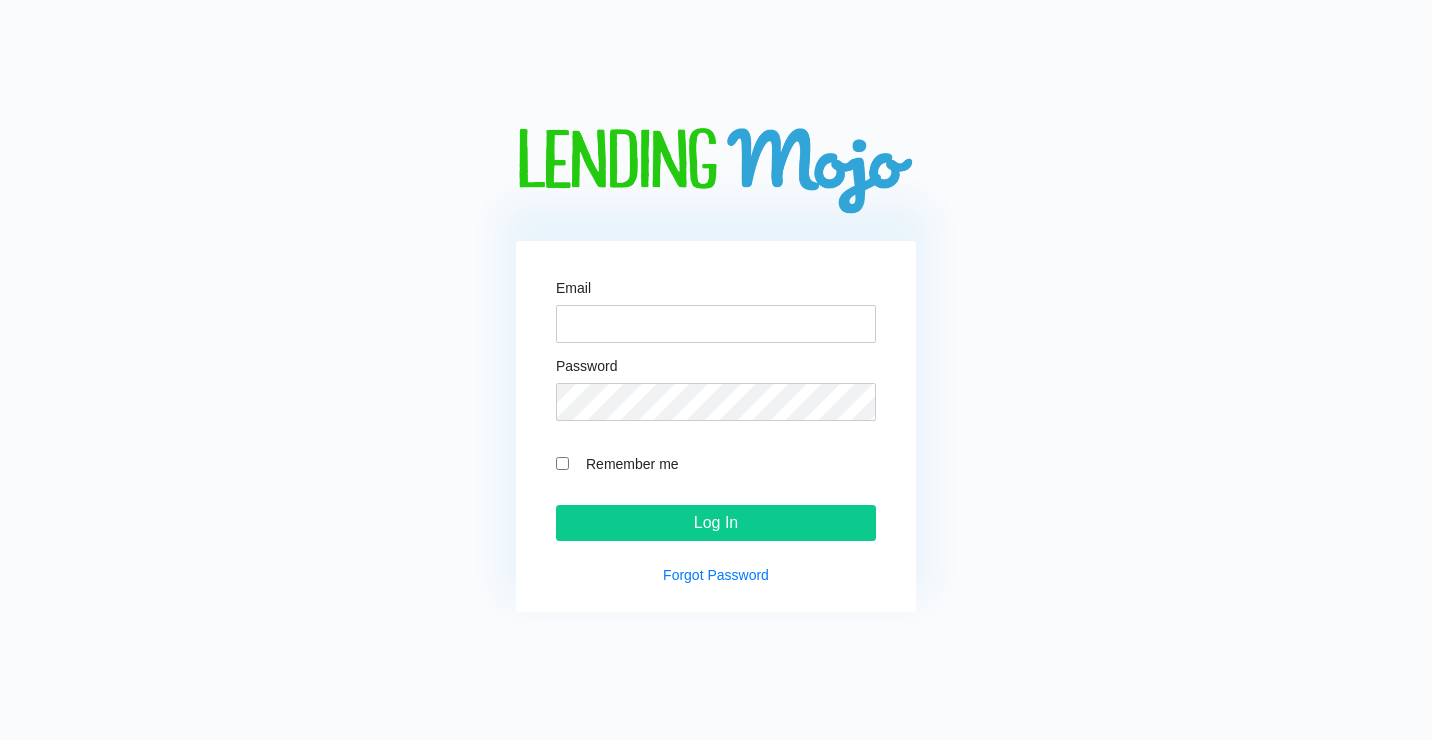scroll, scrollTop: 0, scrollLeft: 0, axis: both 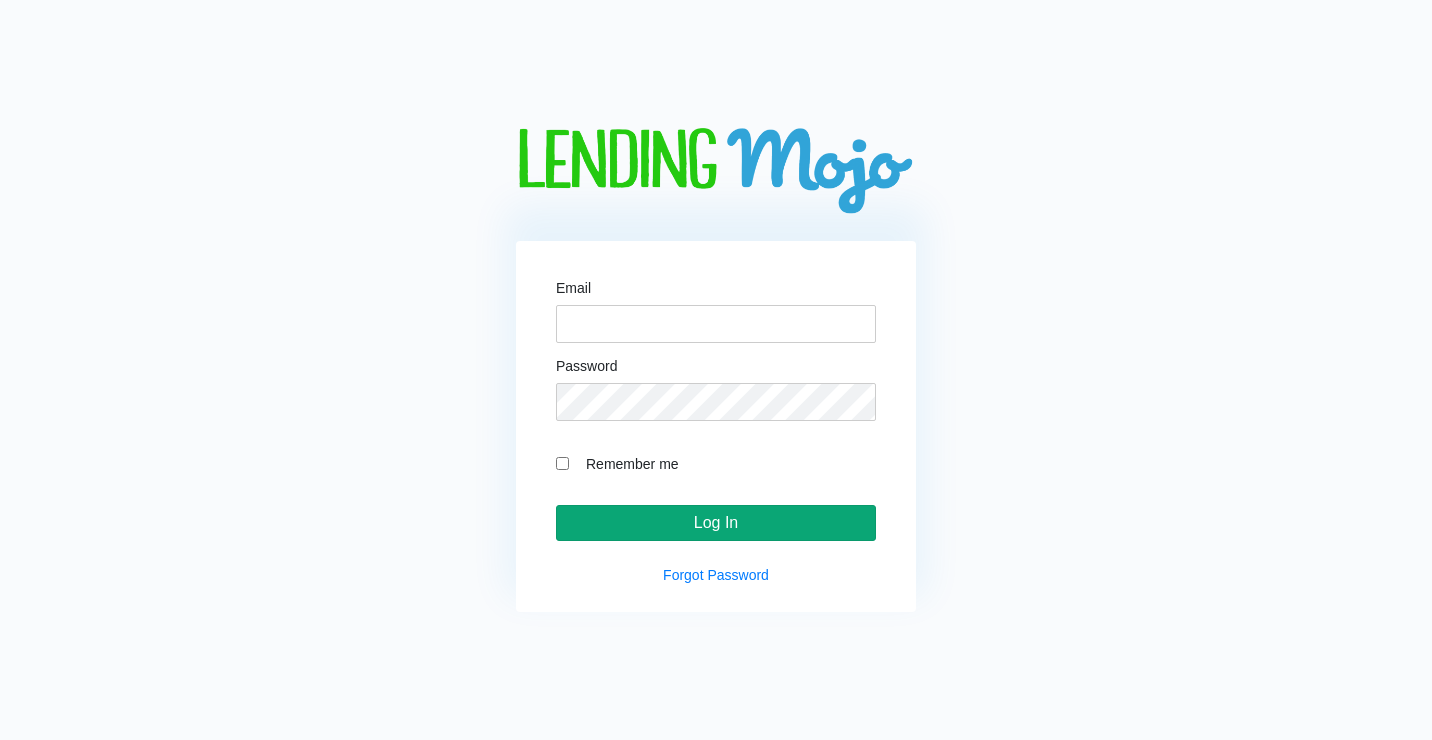 type on "[PERSON_NAME][EMAIL_ADDRESS][DOMAIN_NAME]" 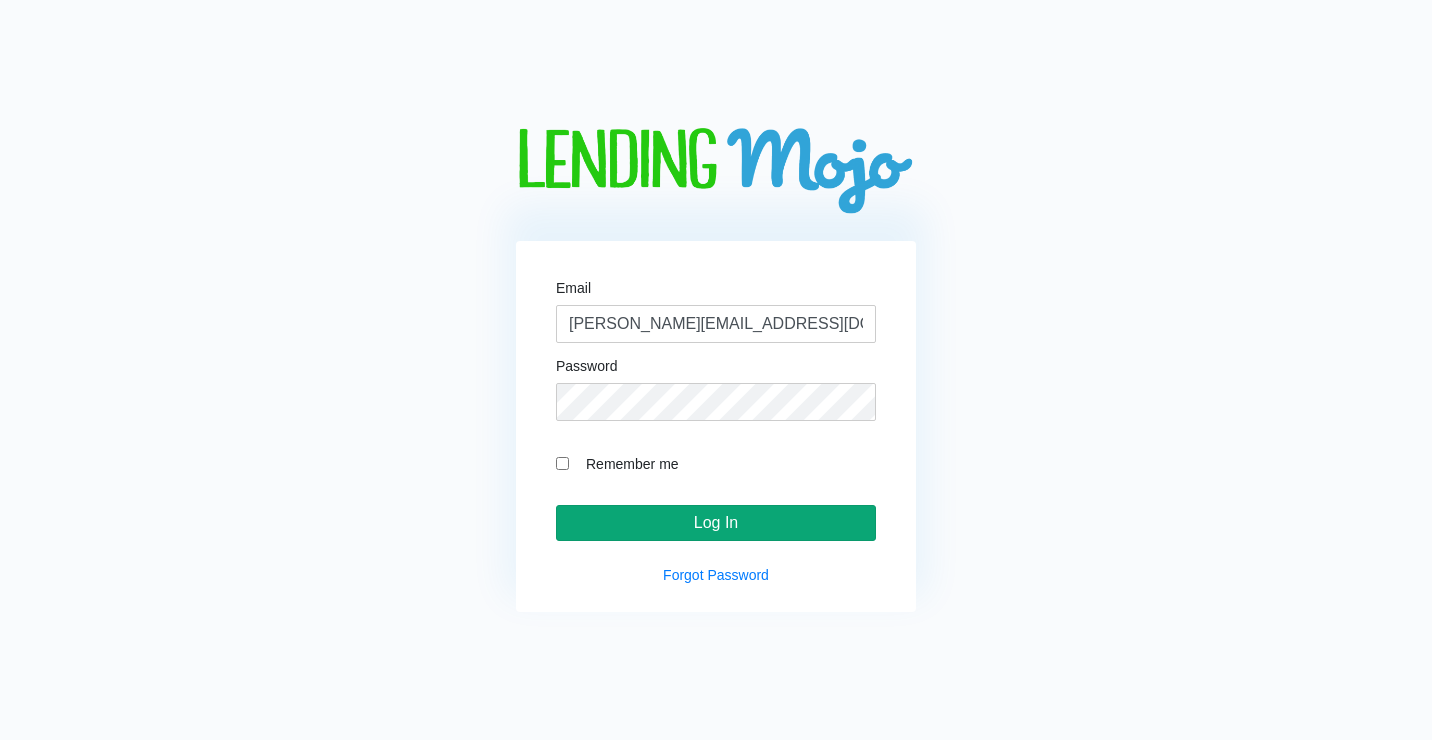 click on "Log In" at bounding box center (716, 523) 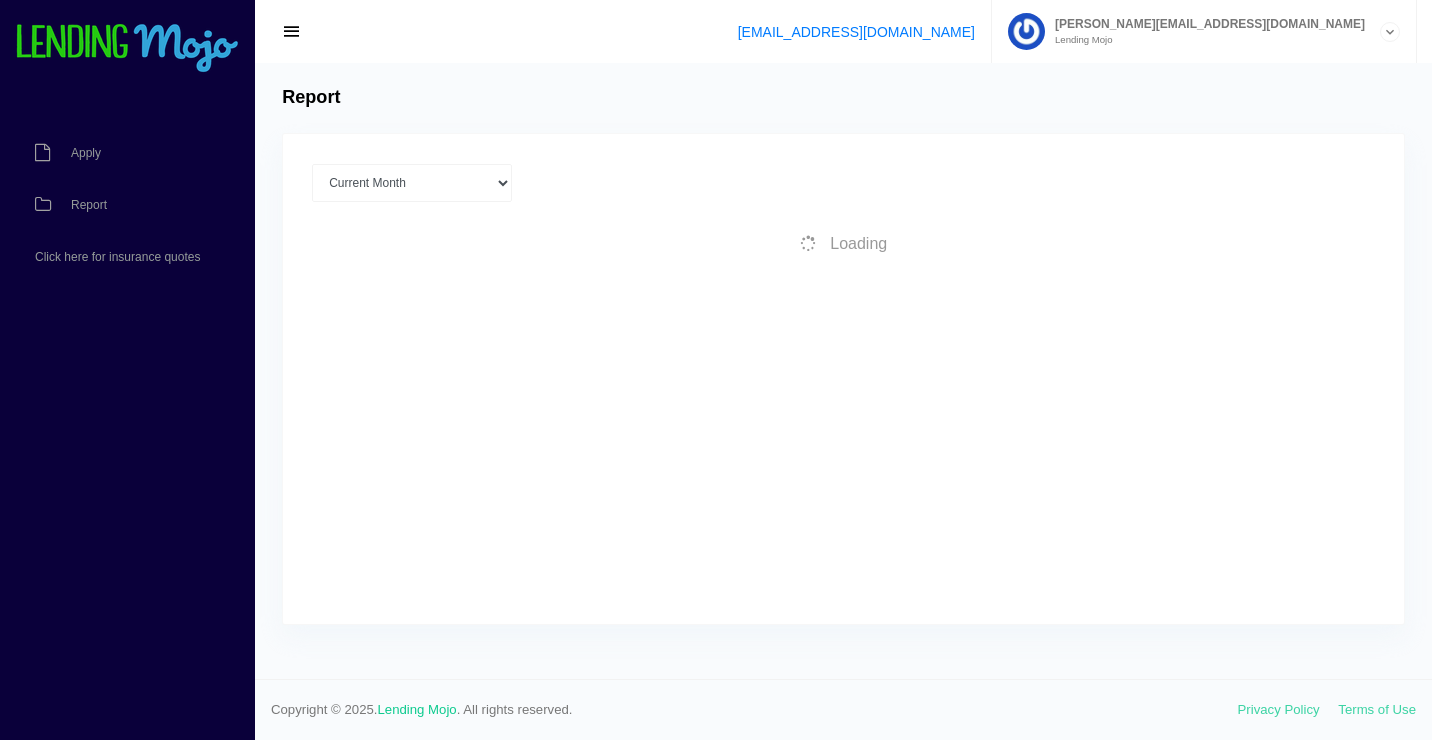 scroll, scrollTop: 0, scrollLeft: 0, axis: both 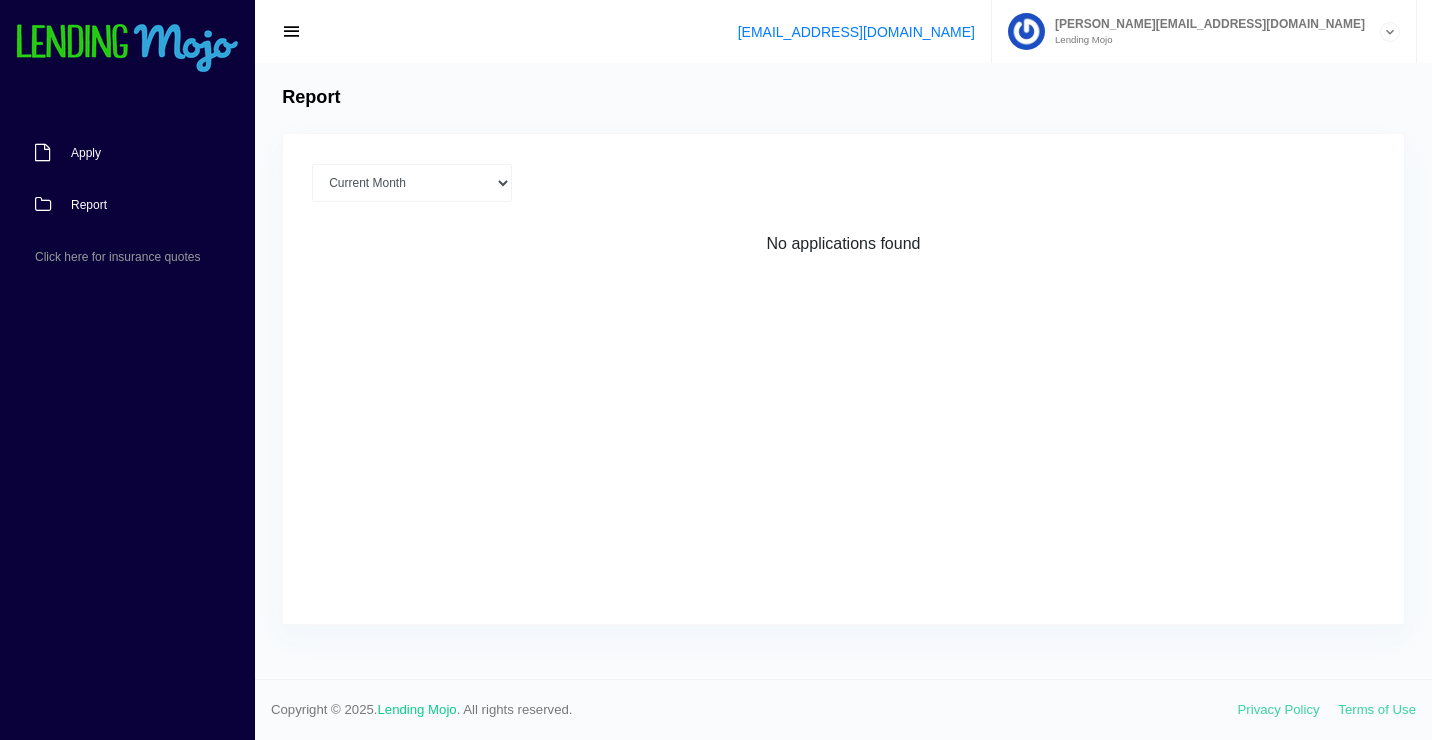 click on "Apply" at bounding box center (117, 153) 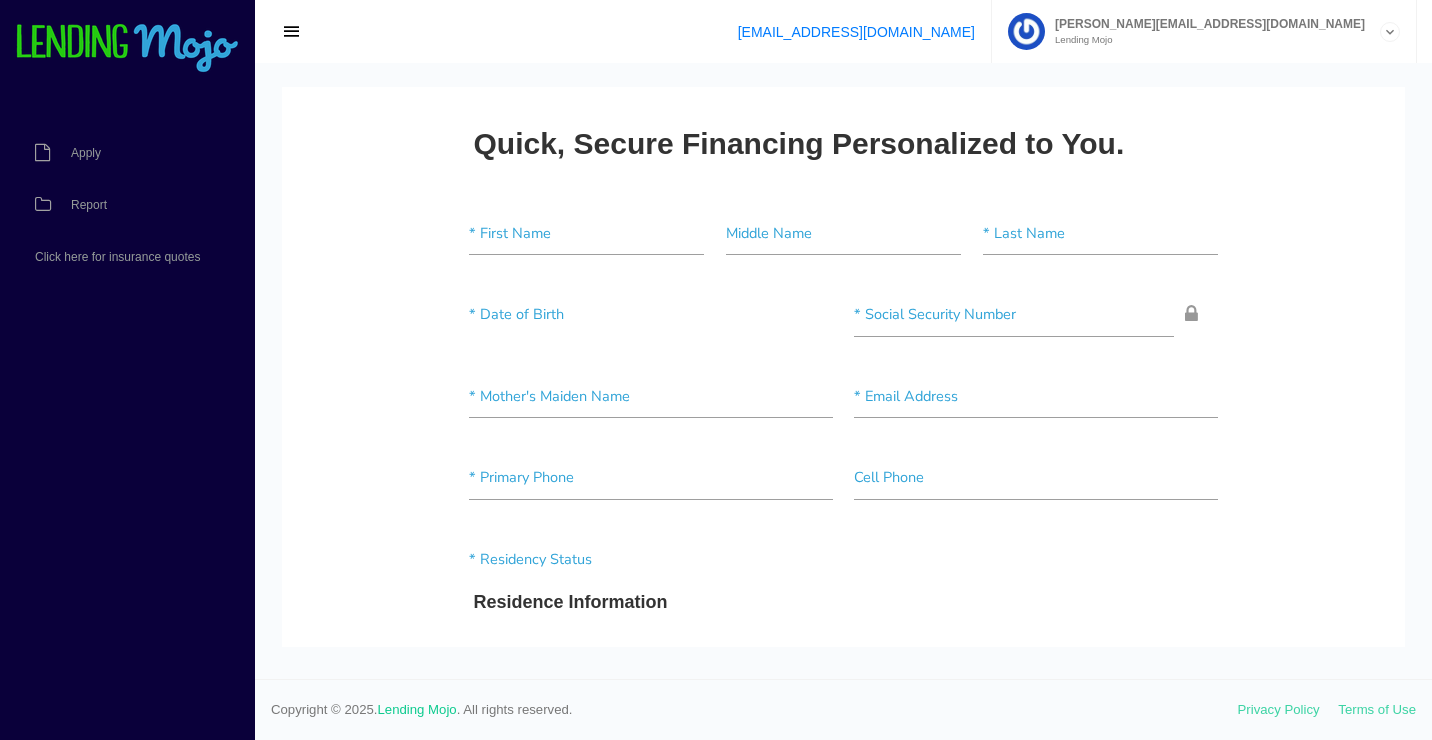 scroll, scrollTop: 0, scrollLeft: 0, axis: both 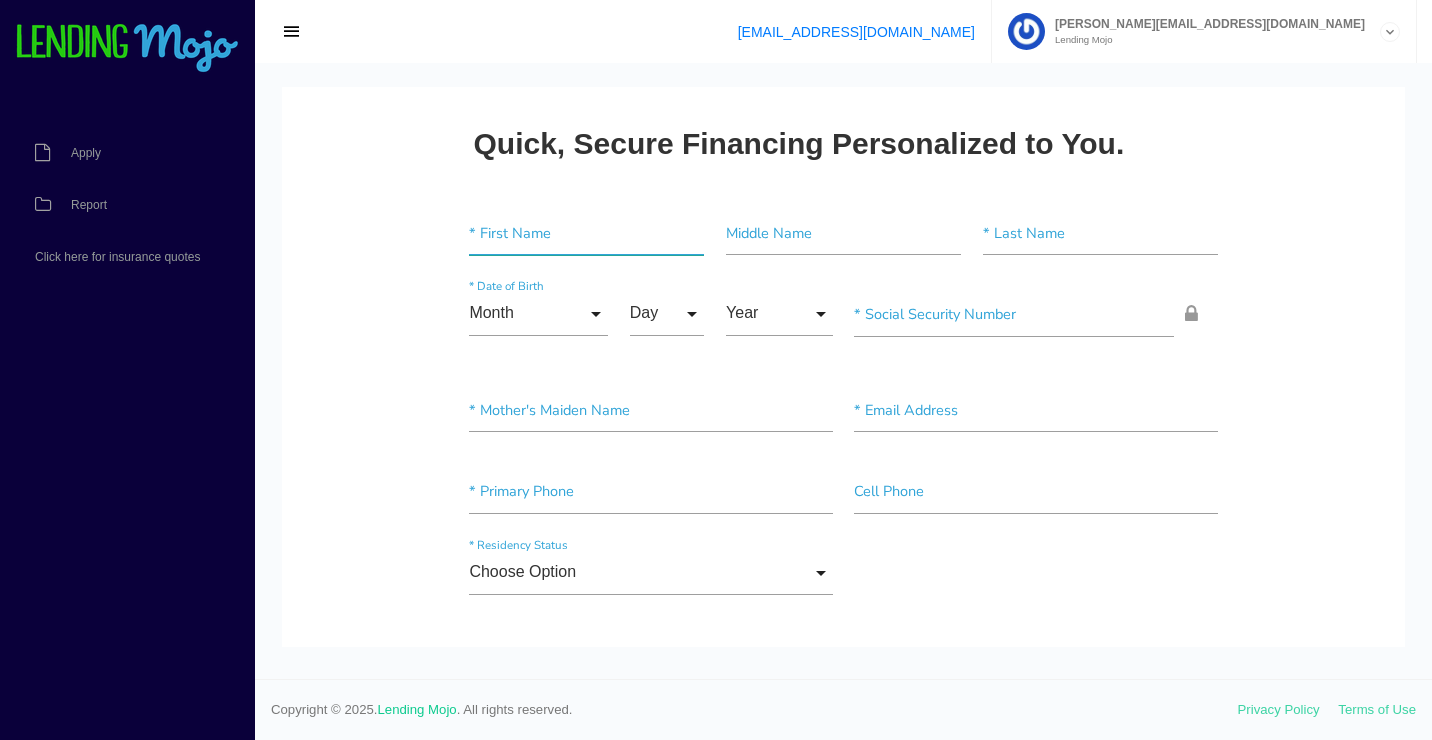click at bounding box center (586, 233) 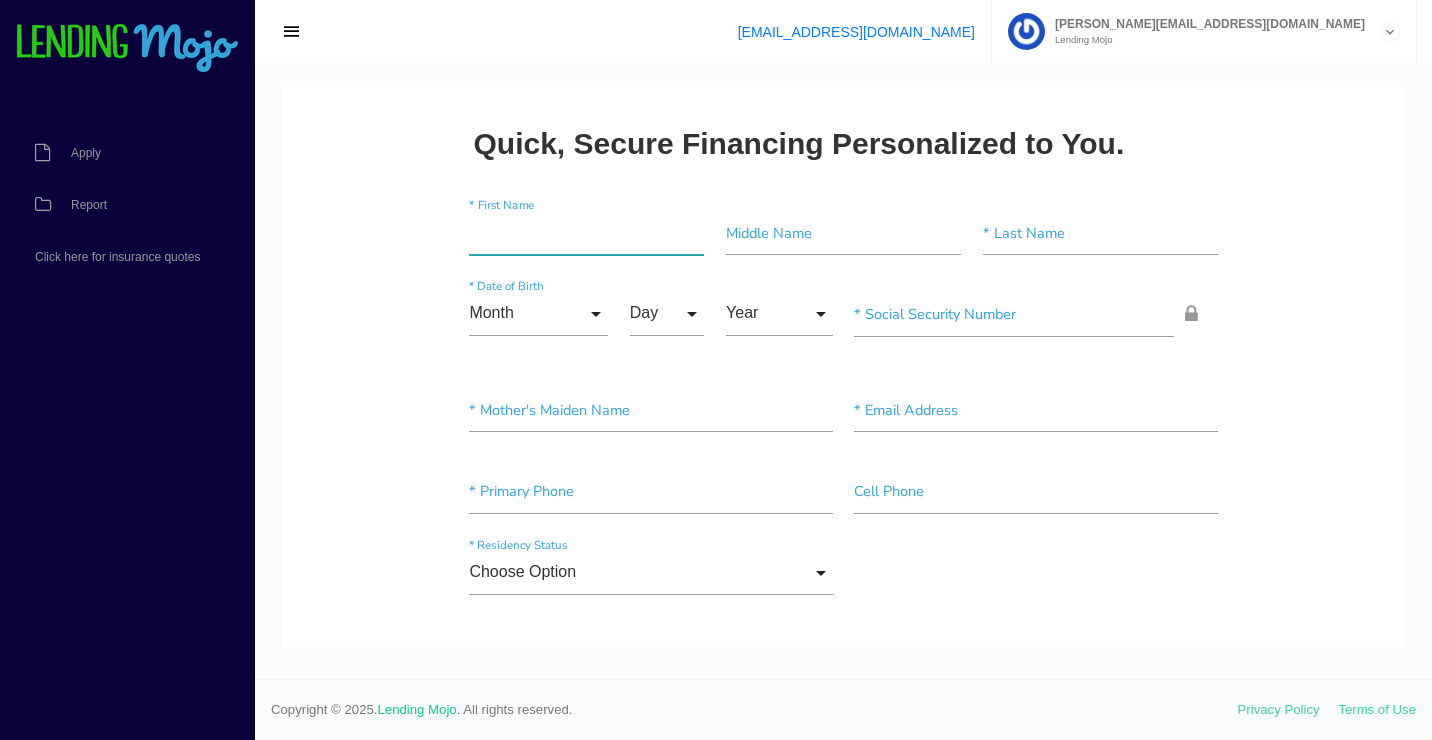 paste on "MARVELL" 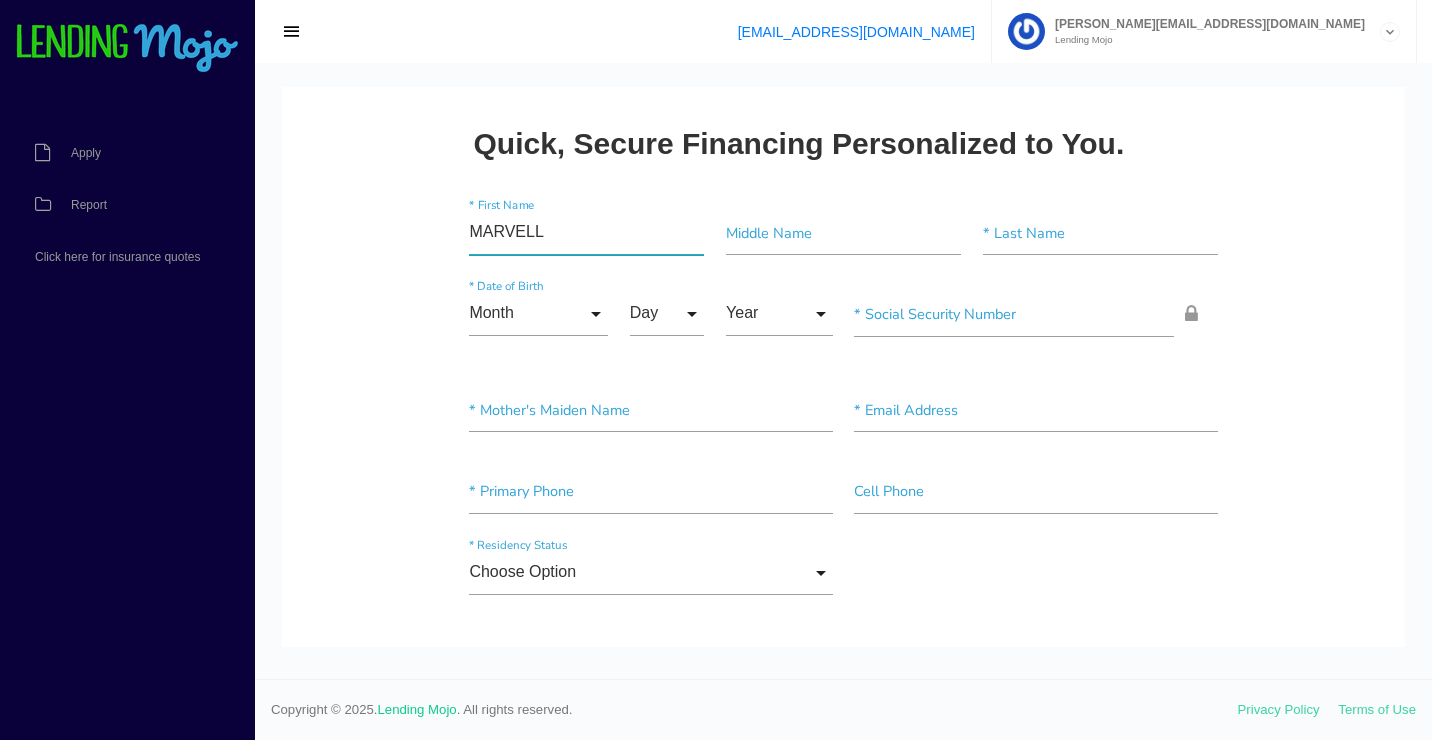 type on "MARVELL" 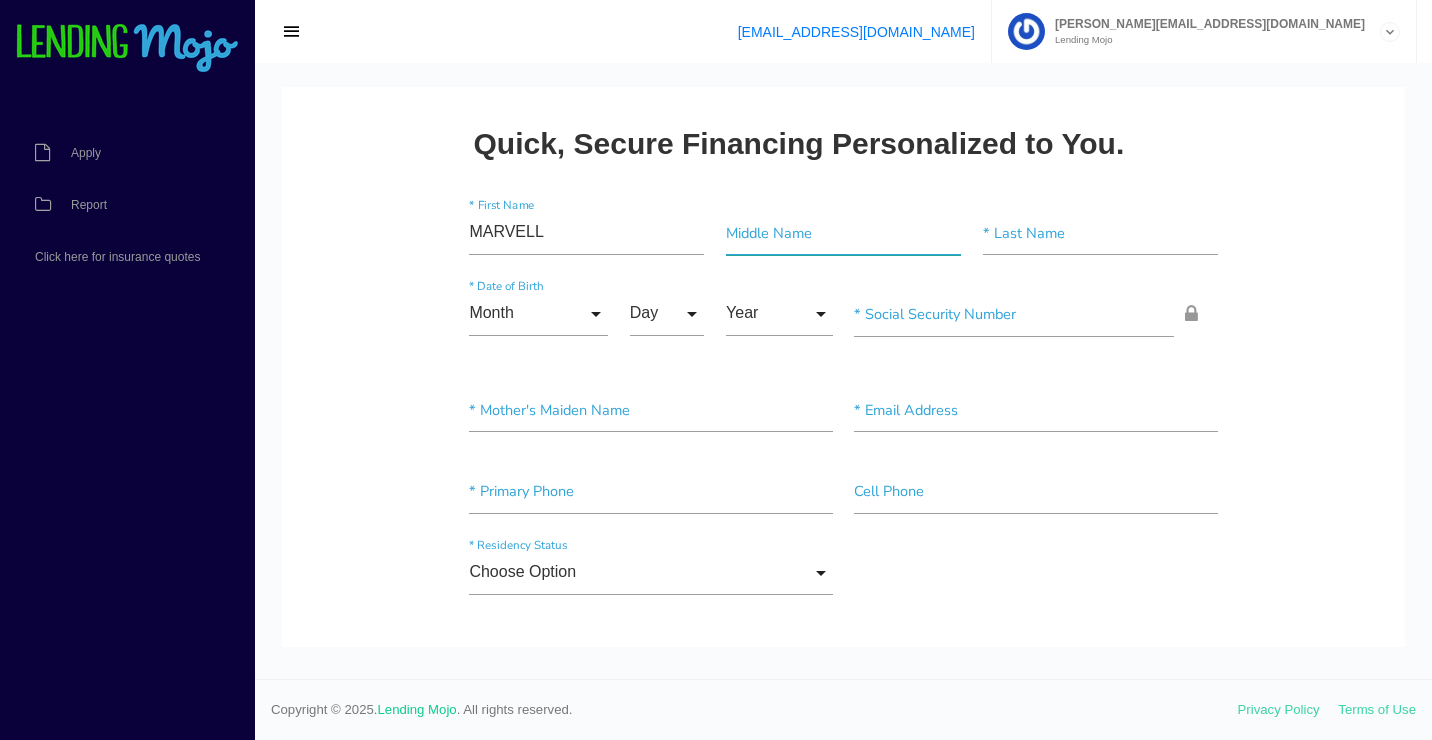 click at bounding box center [843, 233] 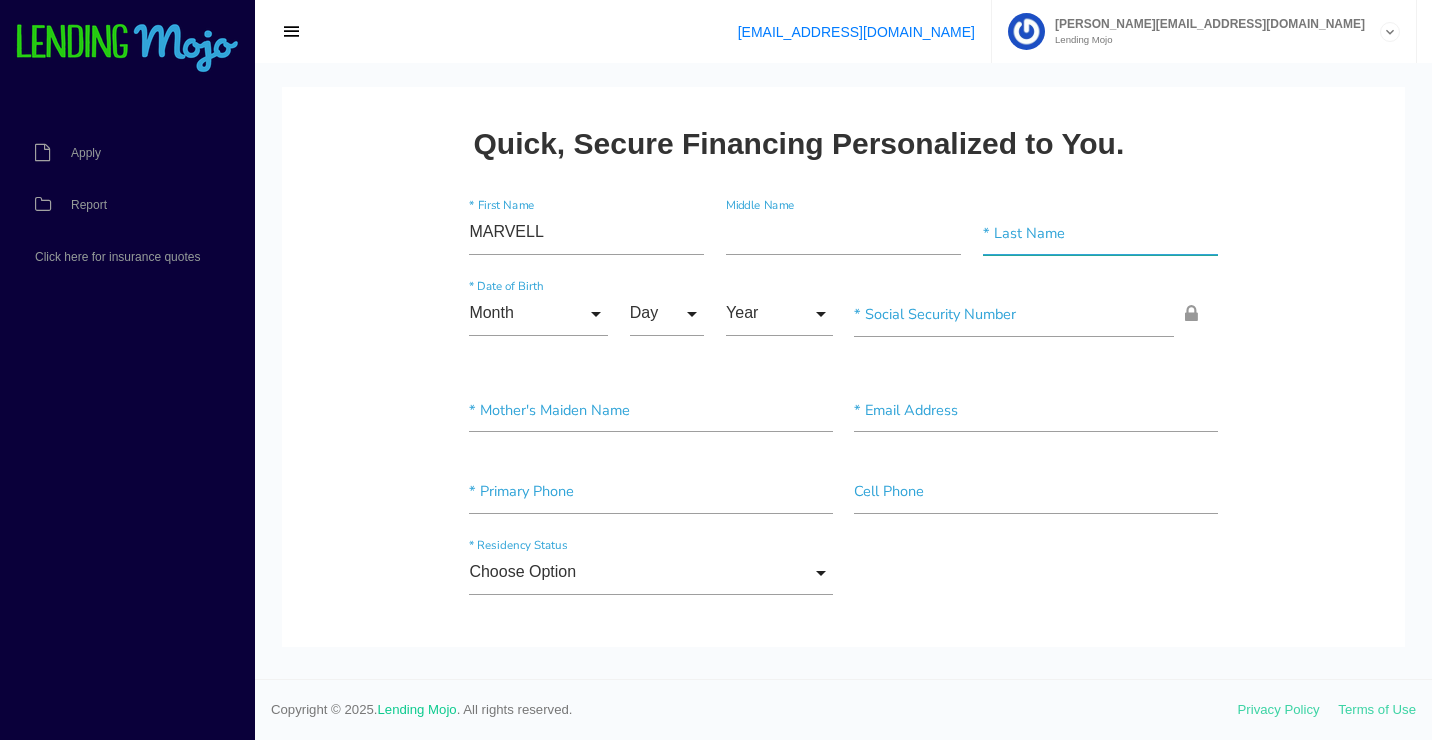 click at bounding box center (1100, 233) 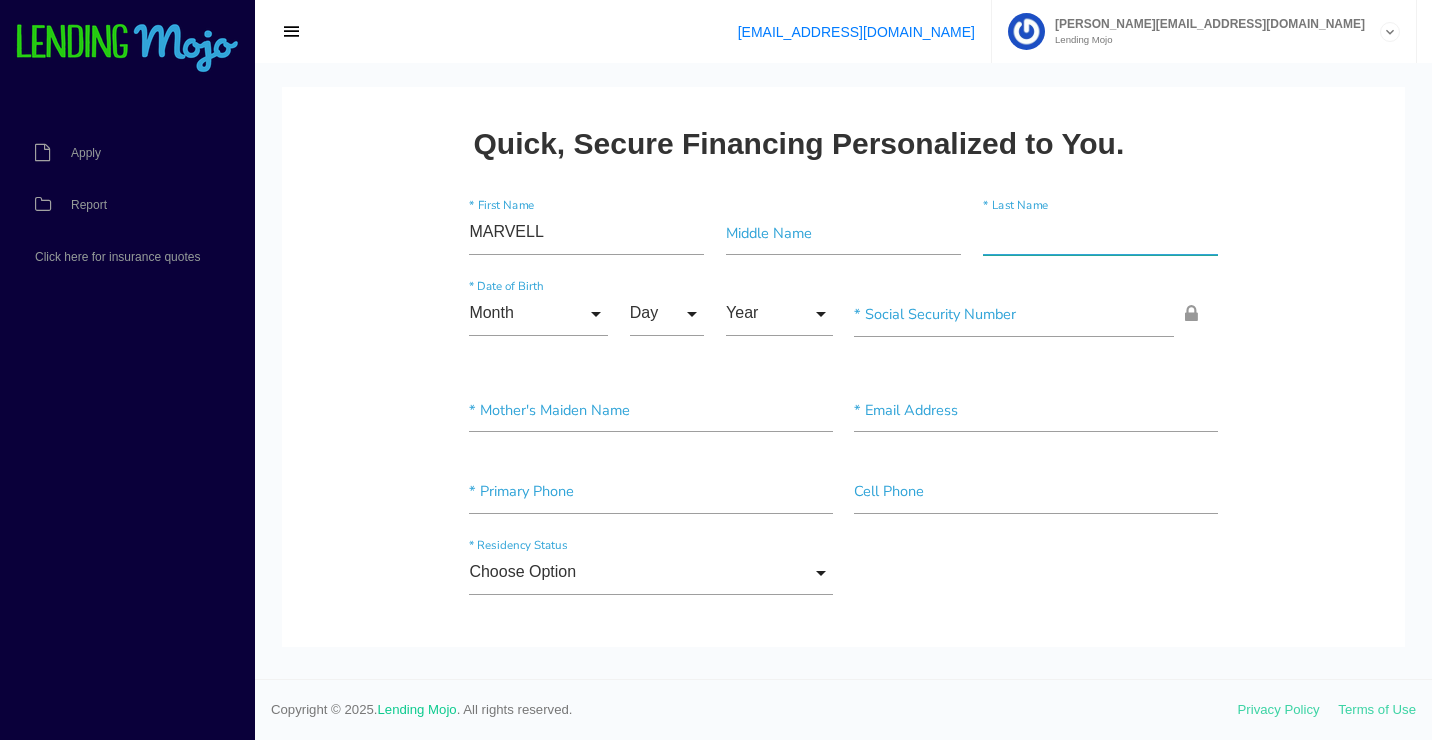 paste on "WHITE" 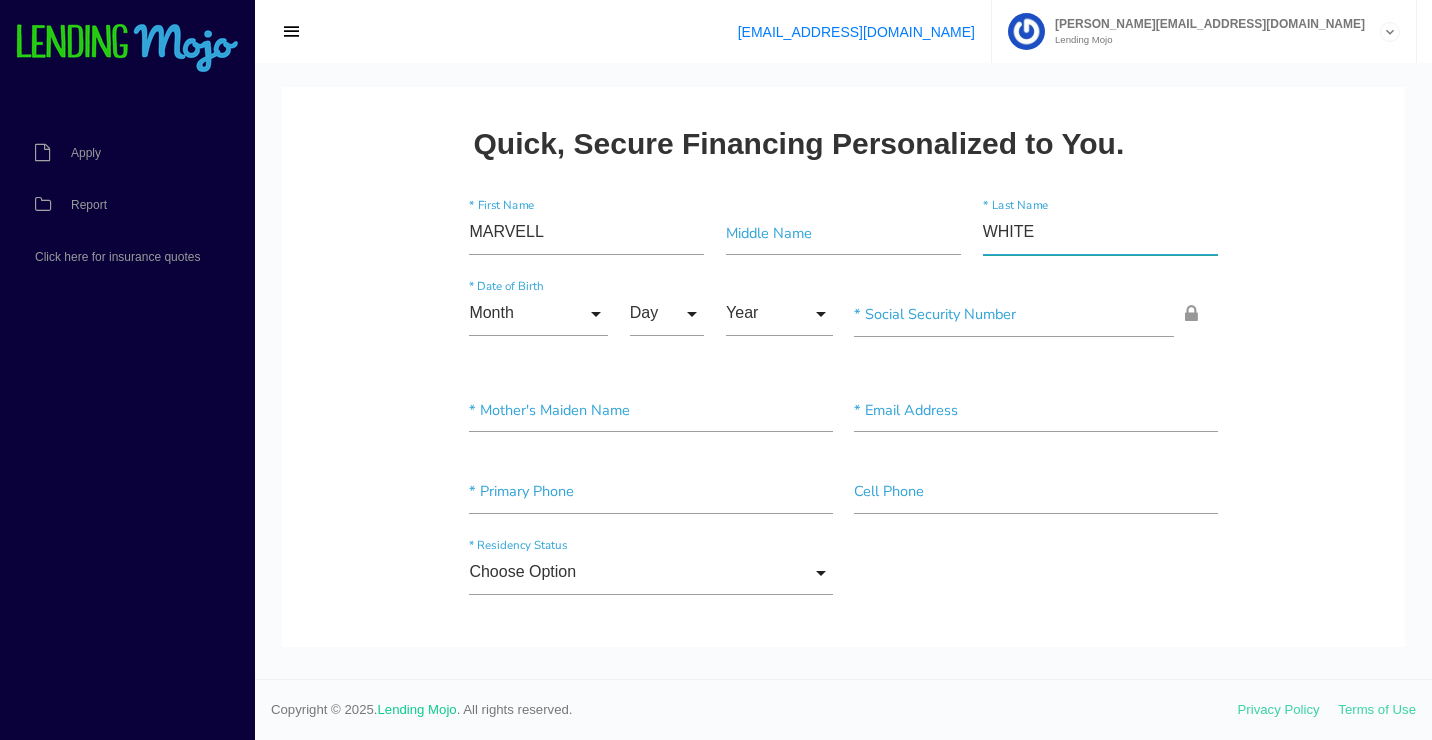 type on "WHITE" 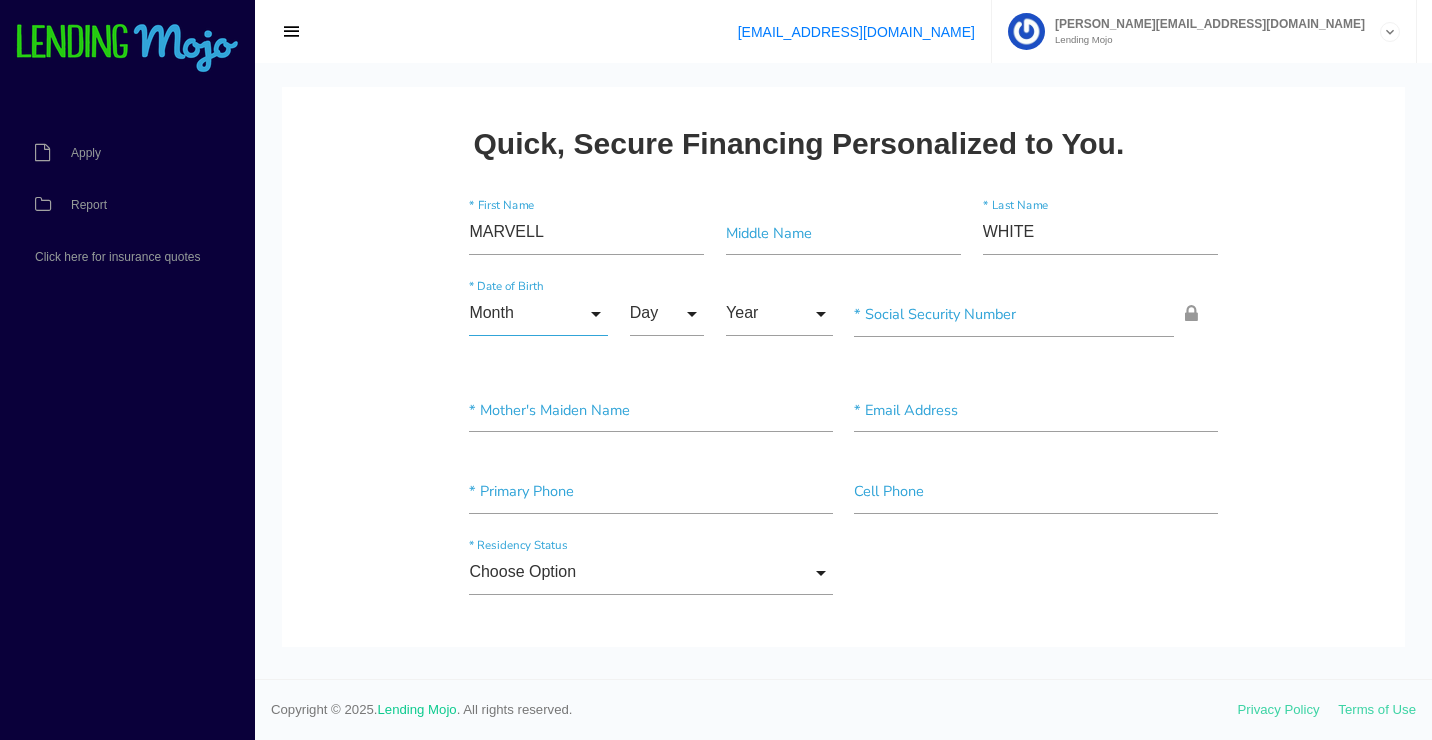 click on "Month" at bounding box center [538, 314] 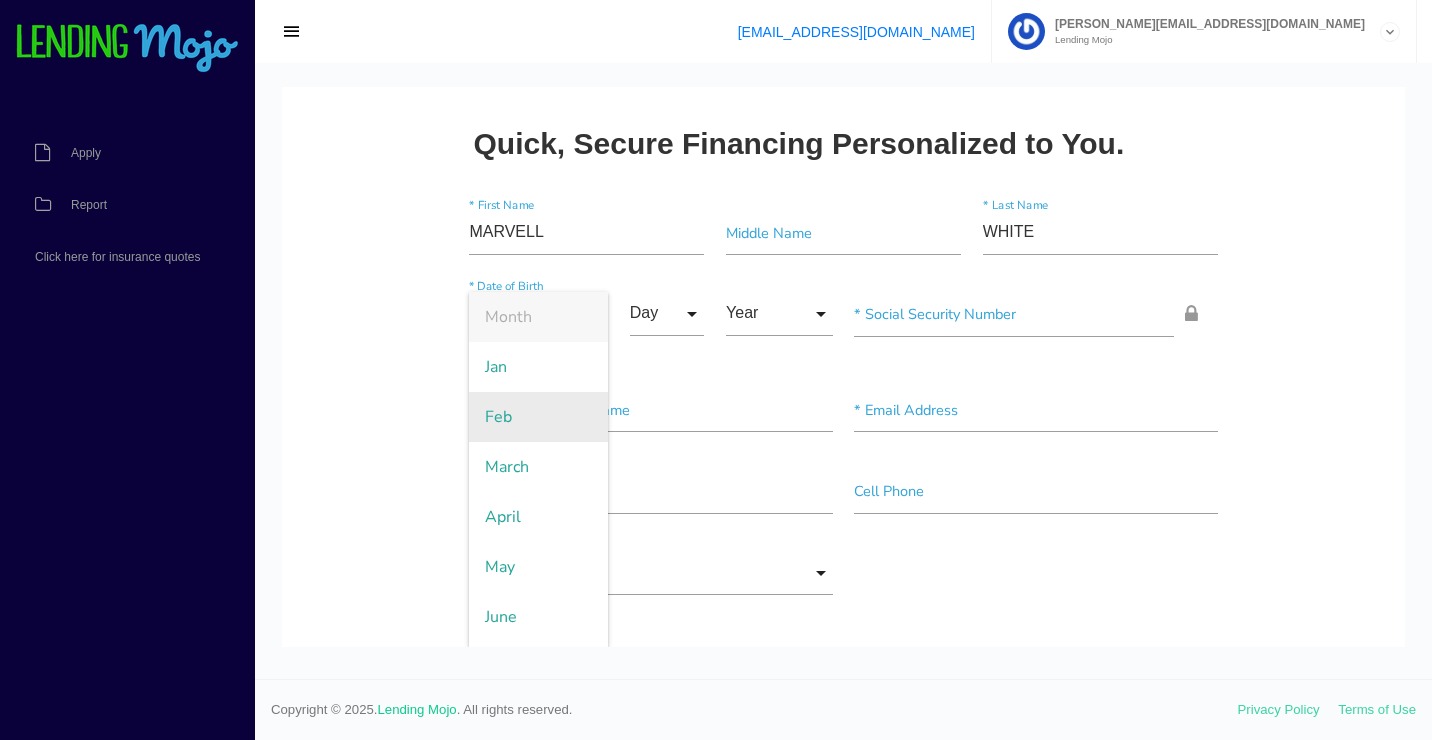 click on "Feb" at bounding box center (538, 417) 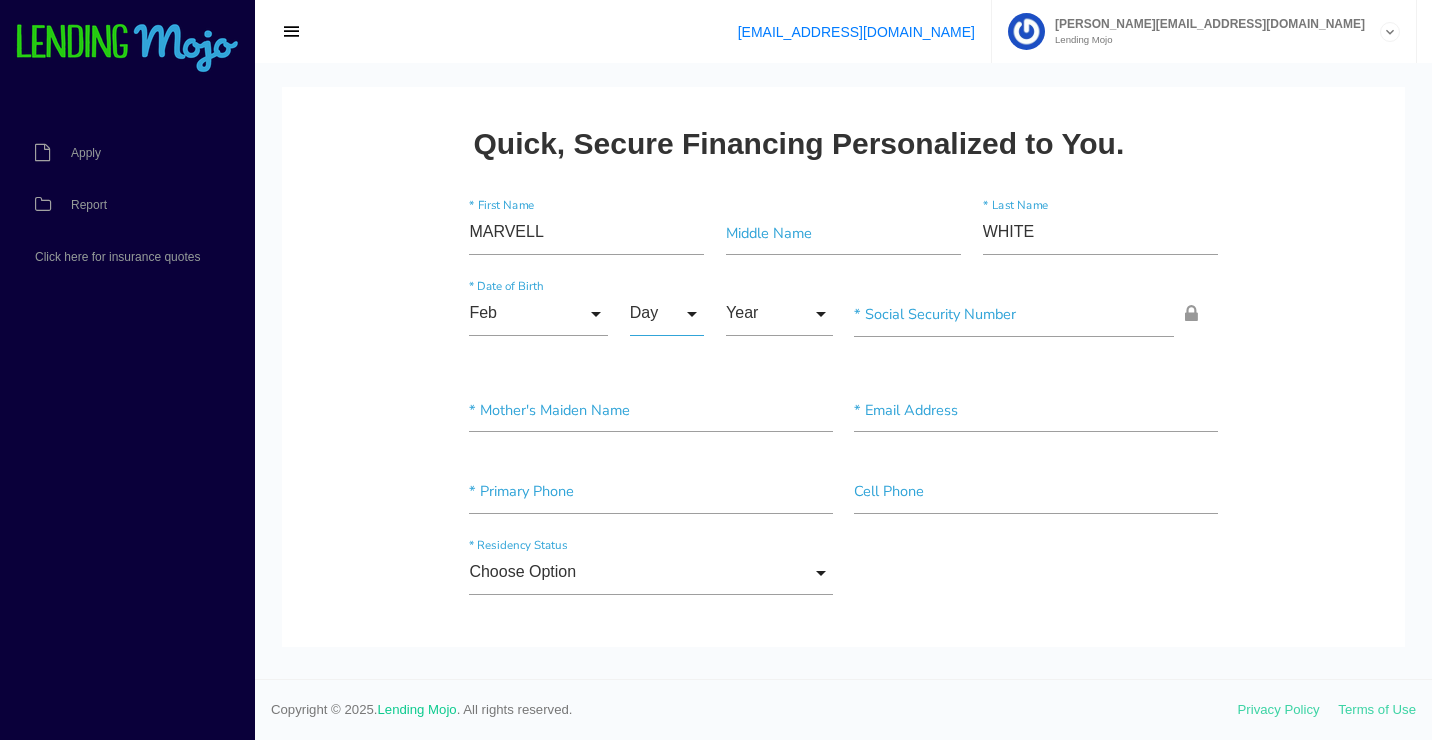 click on "Day" at bounding box center [667, 314] 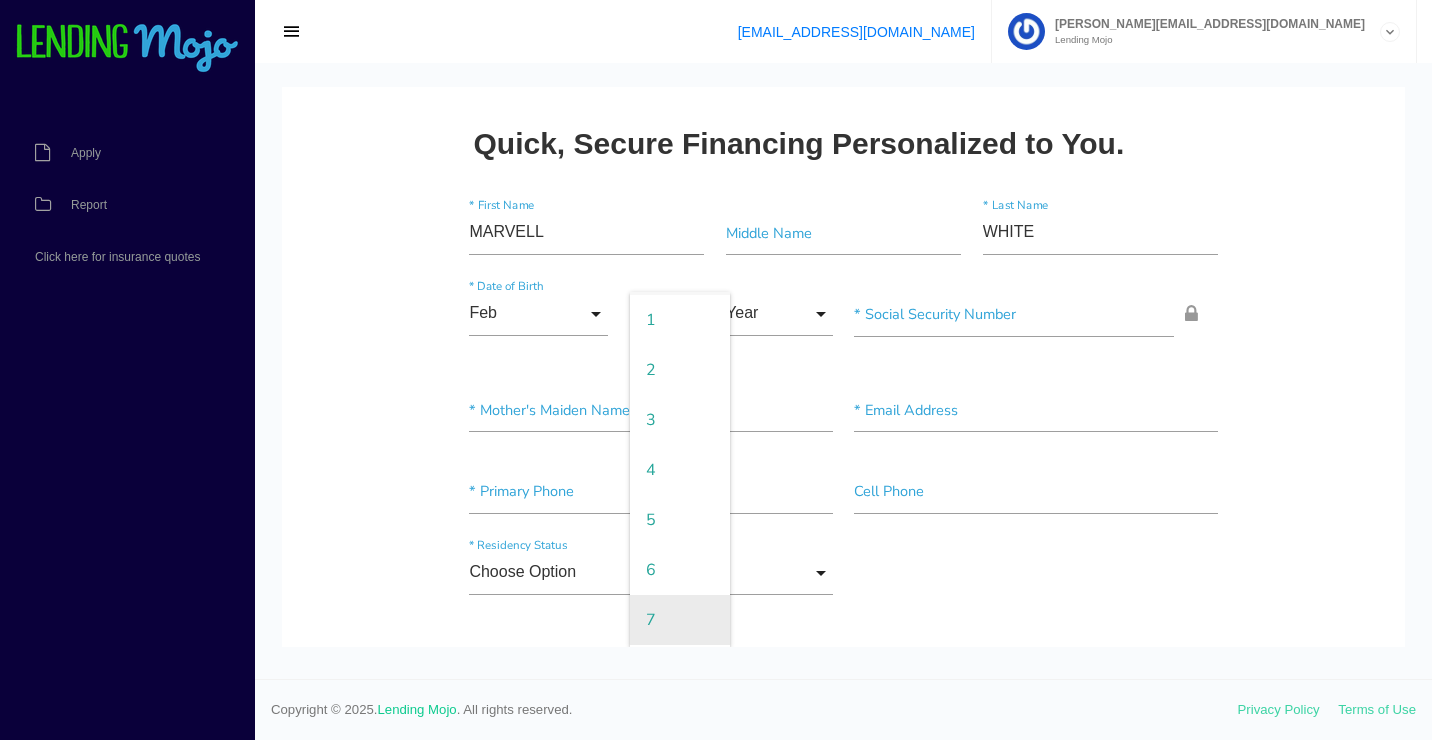 scroll, scrollTop: 100, scrollLeft: 0, axis: vertical 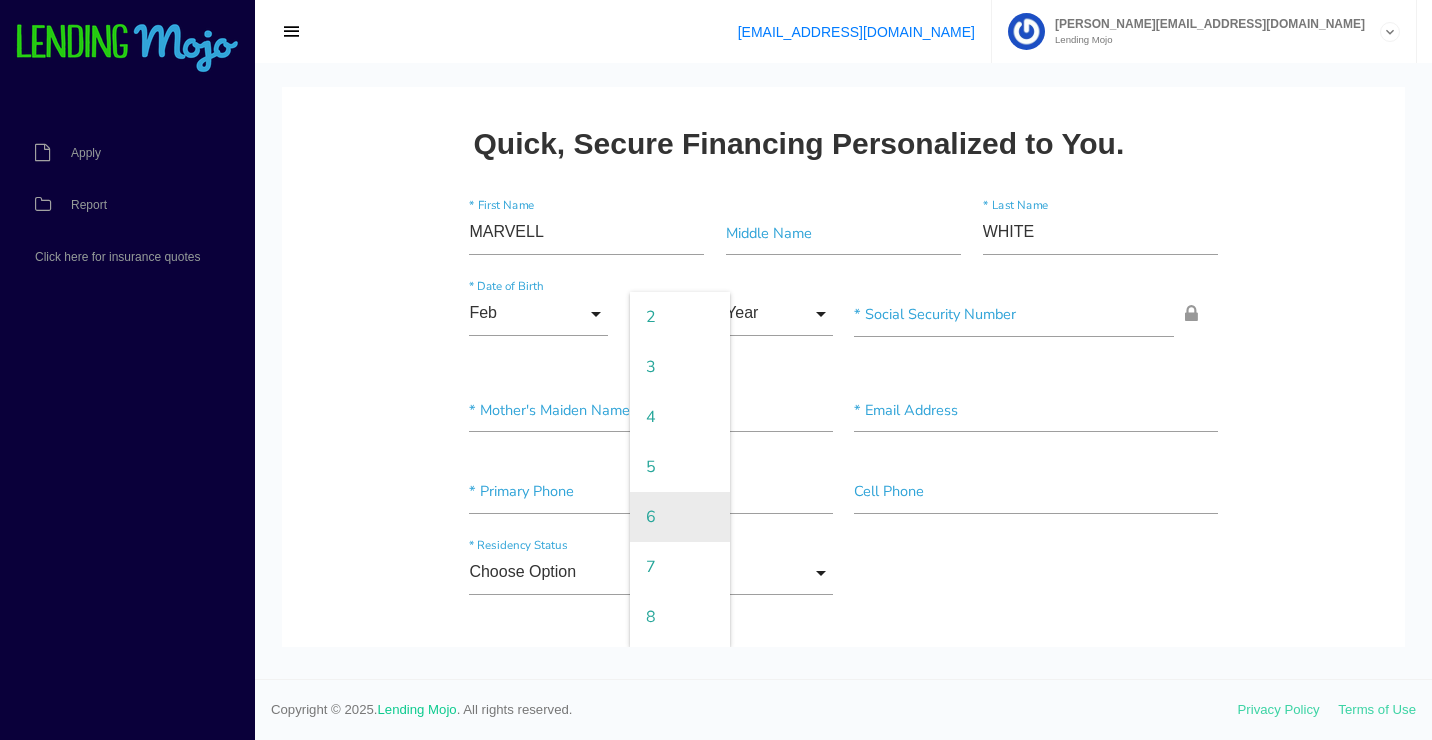 click on "7" at bounding box center (680, 567) 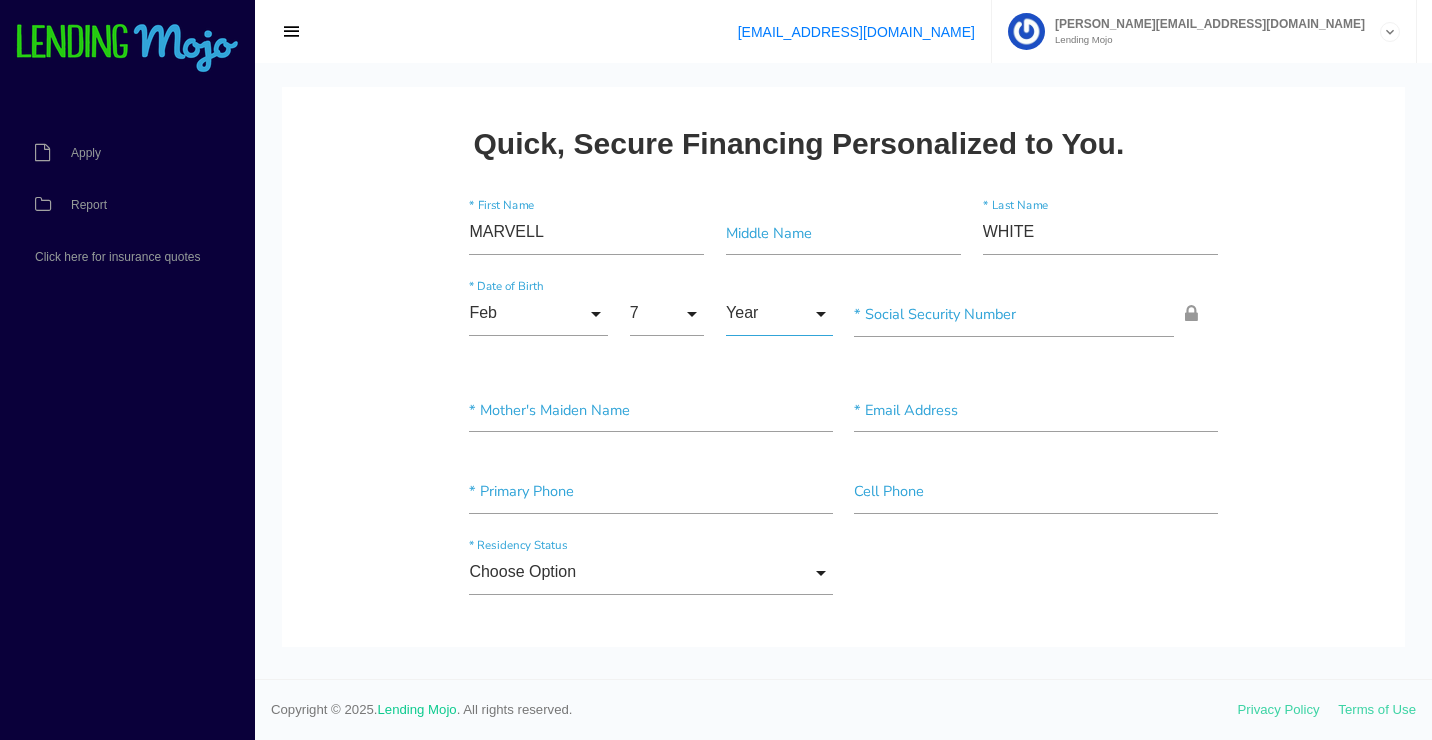click on "Year" at bounding box center [779, 314] 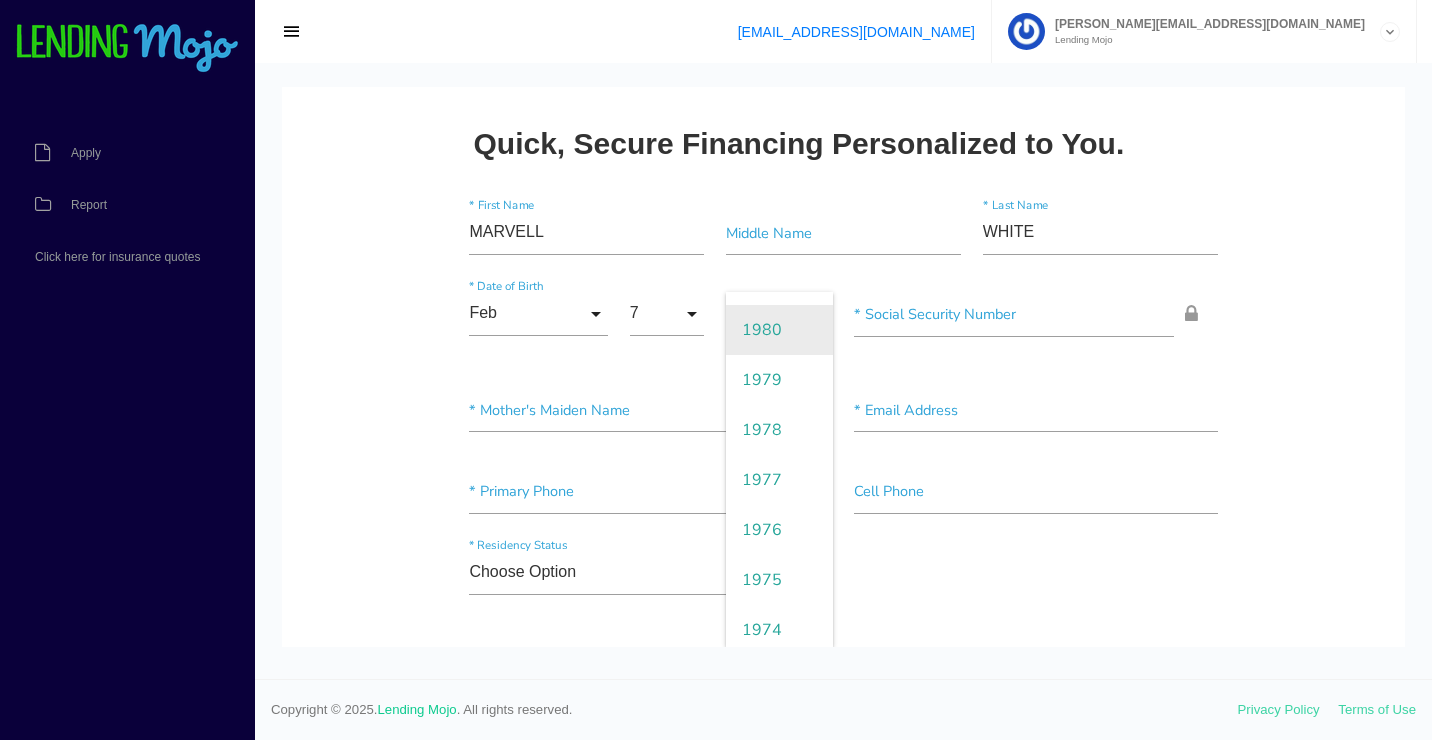scroll, scrollTop: 1300, scrollLeft: 0, axis: vertical 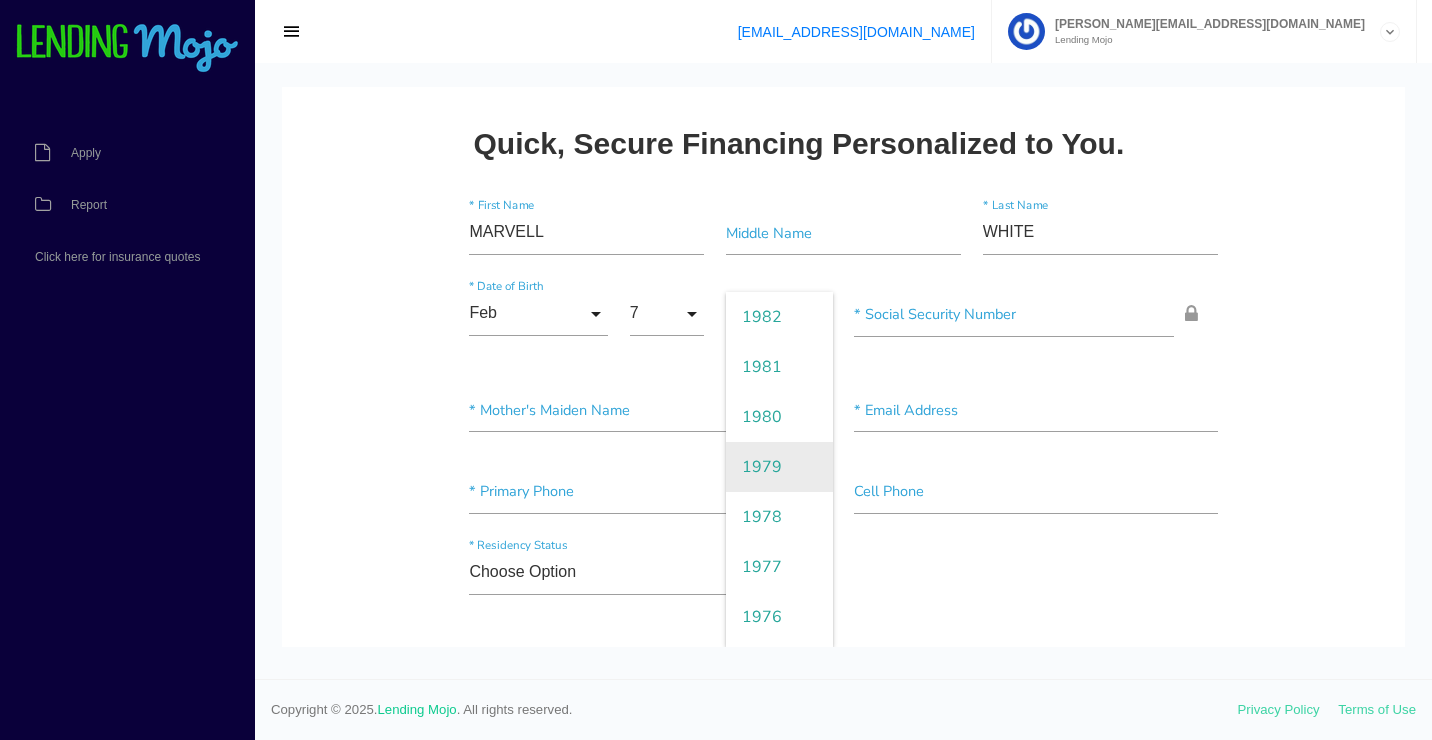 click on "1979" at bounding box center [779, 467] 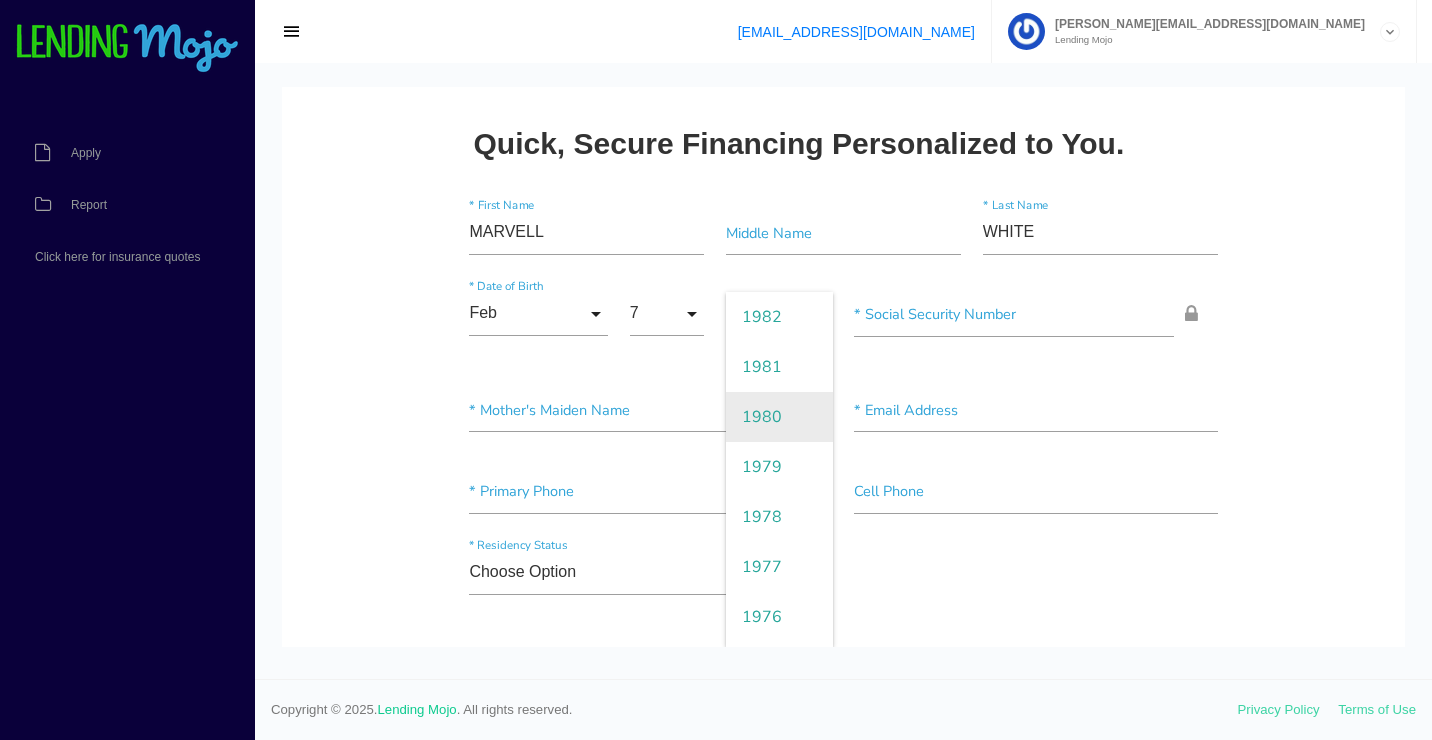 type on "1979" 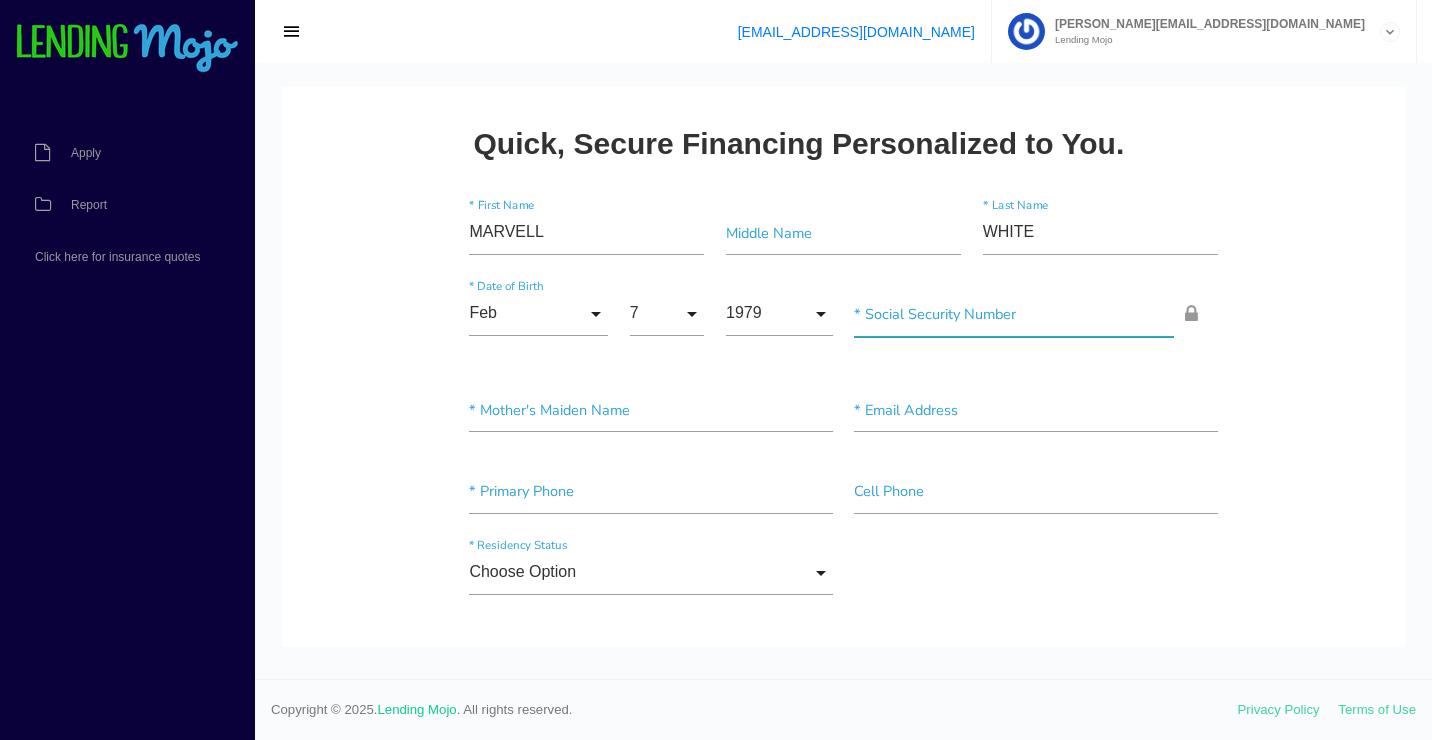 click at bounding box center [1014, 314] 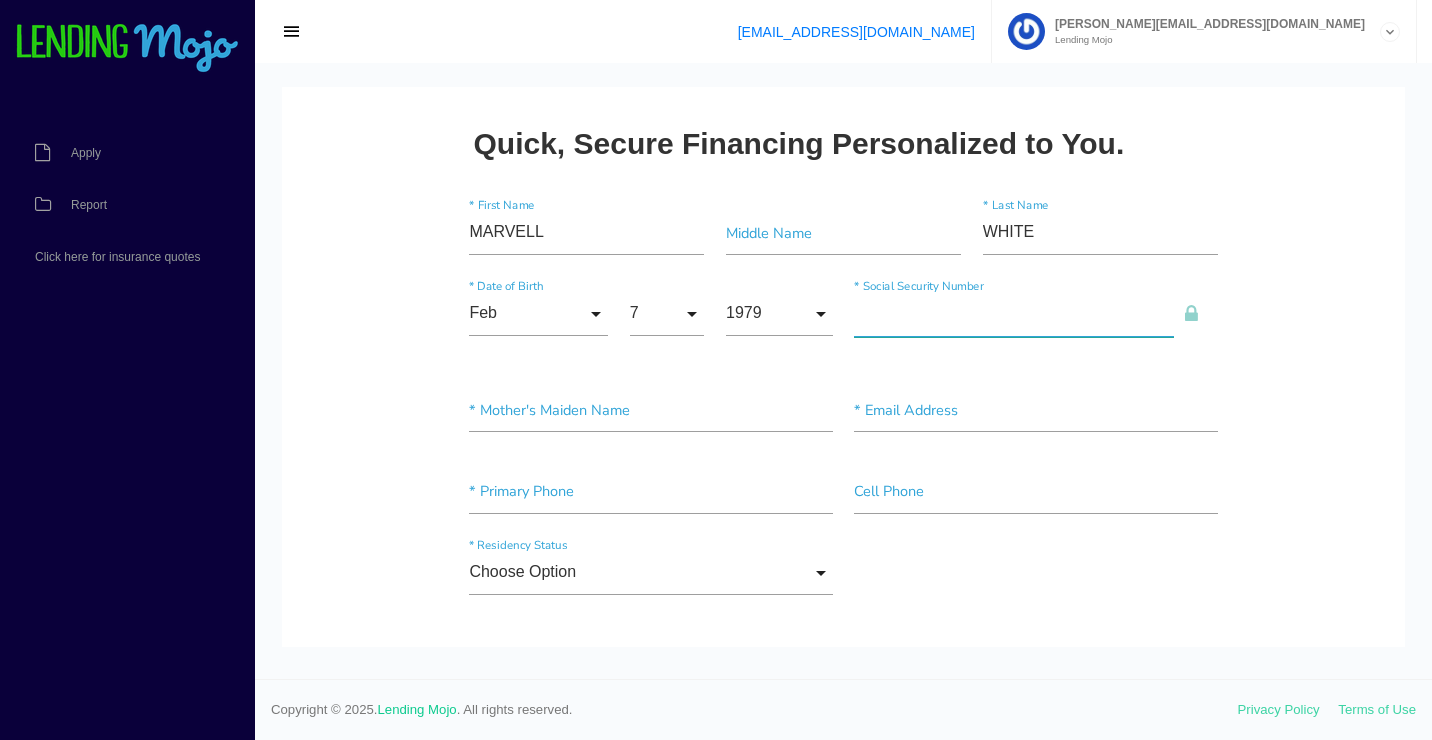 paste on "322-68-5162" 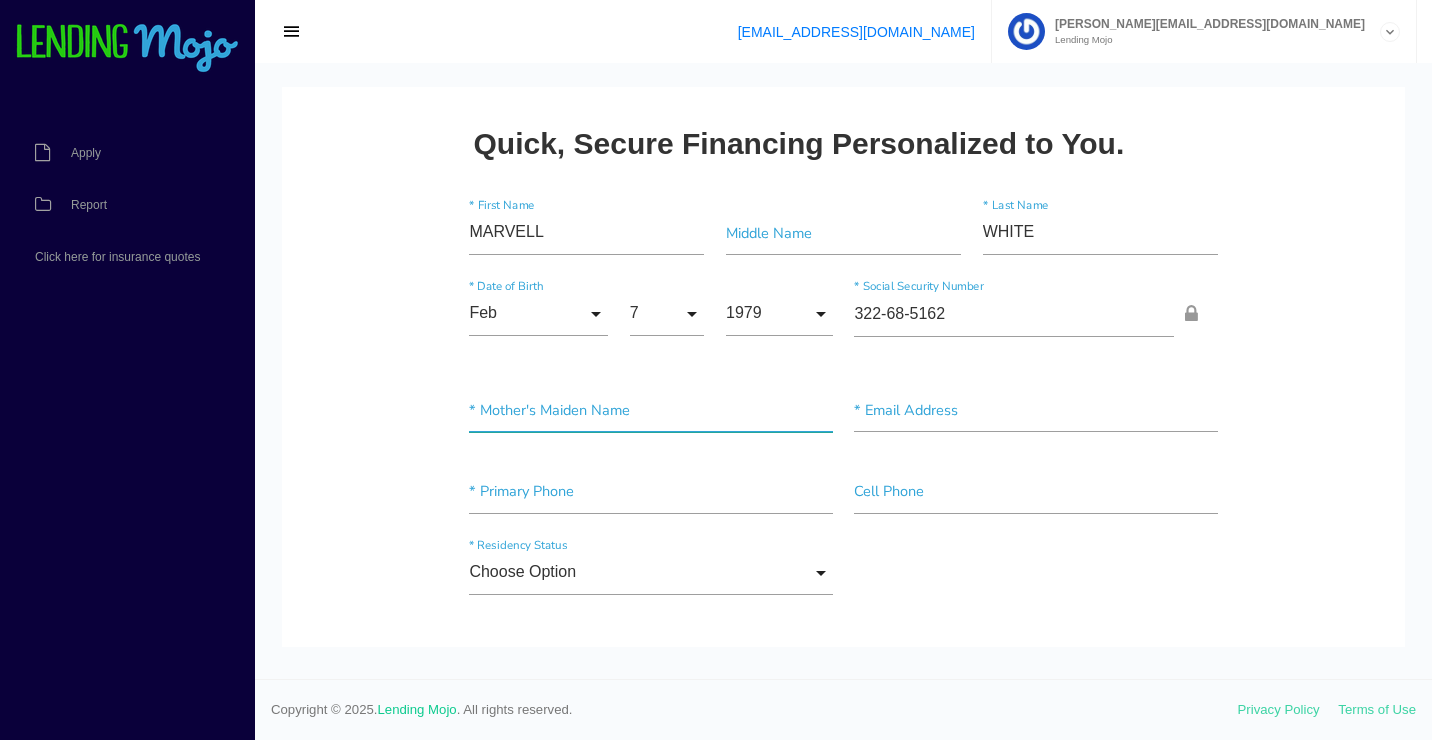 click at bounding box center [650, 410] 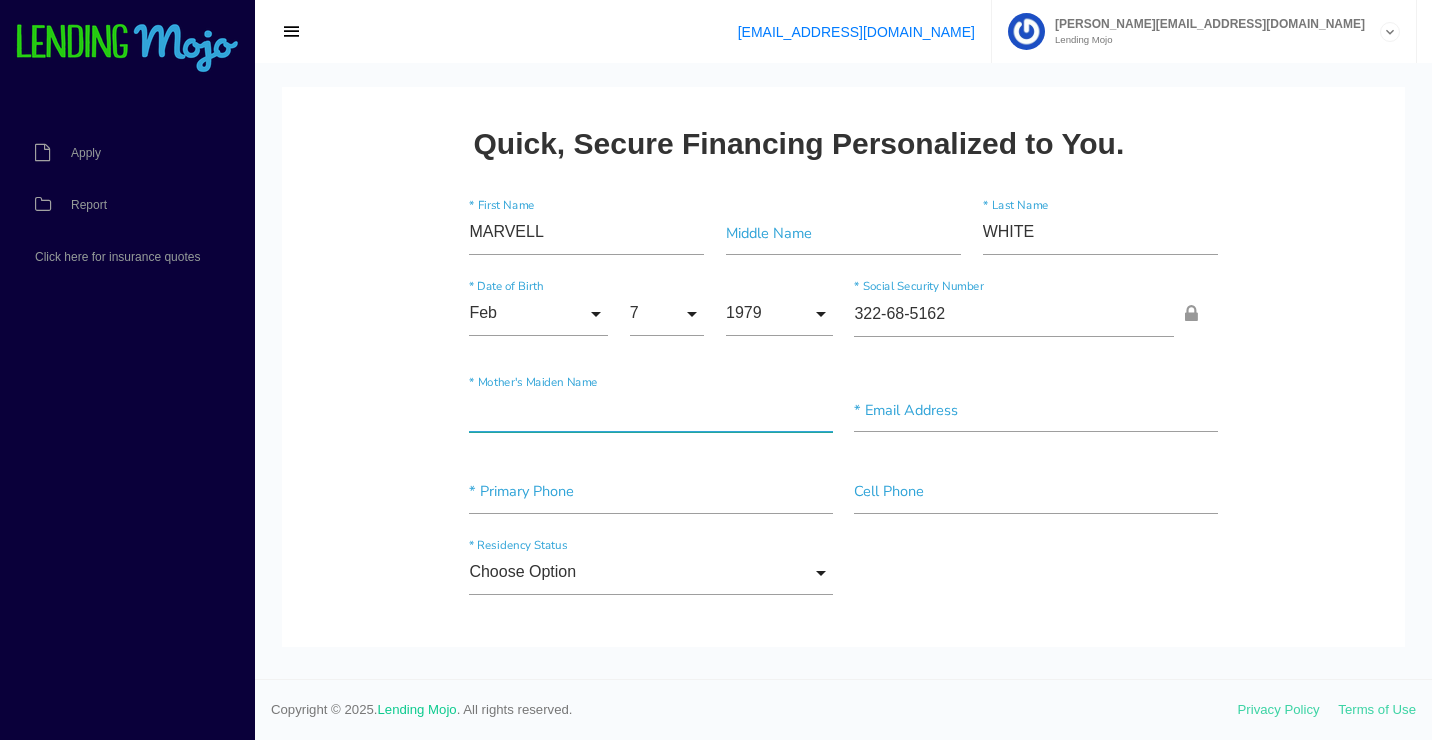 paste on "LEWIS" 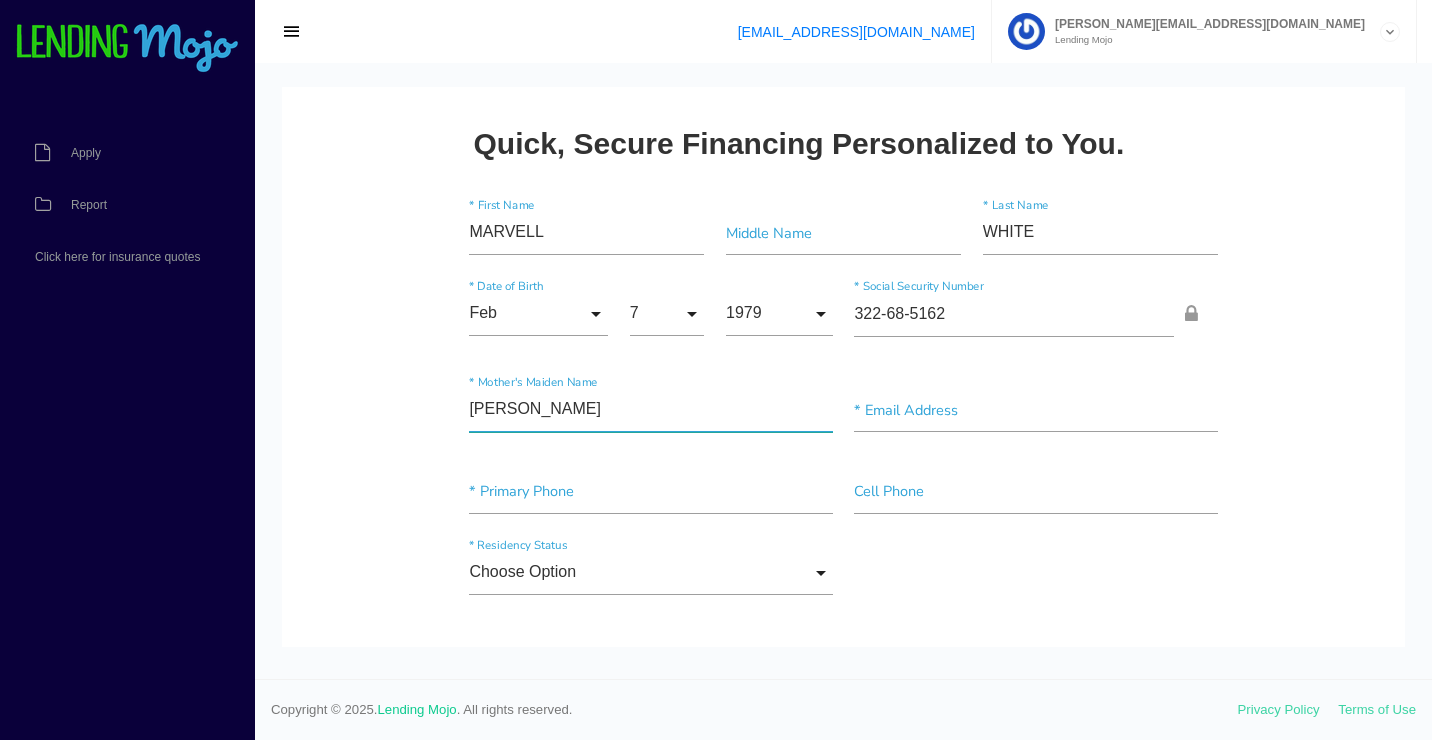 type on "LEWIS" 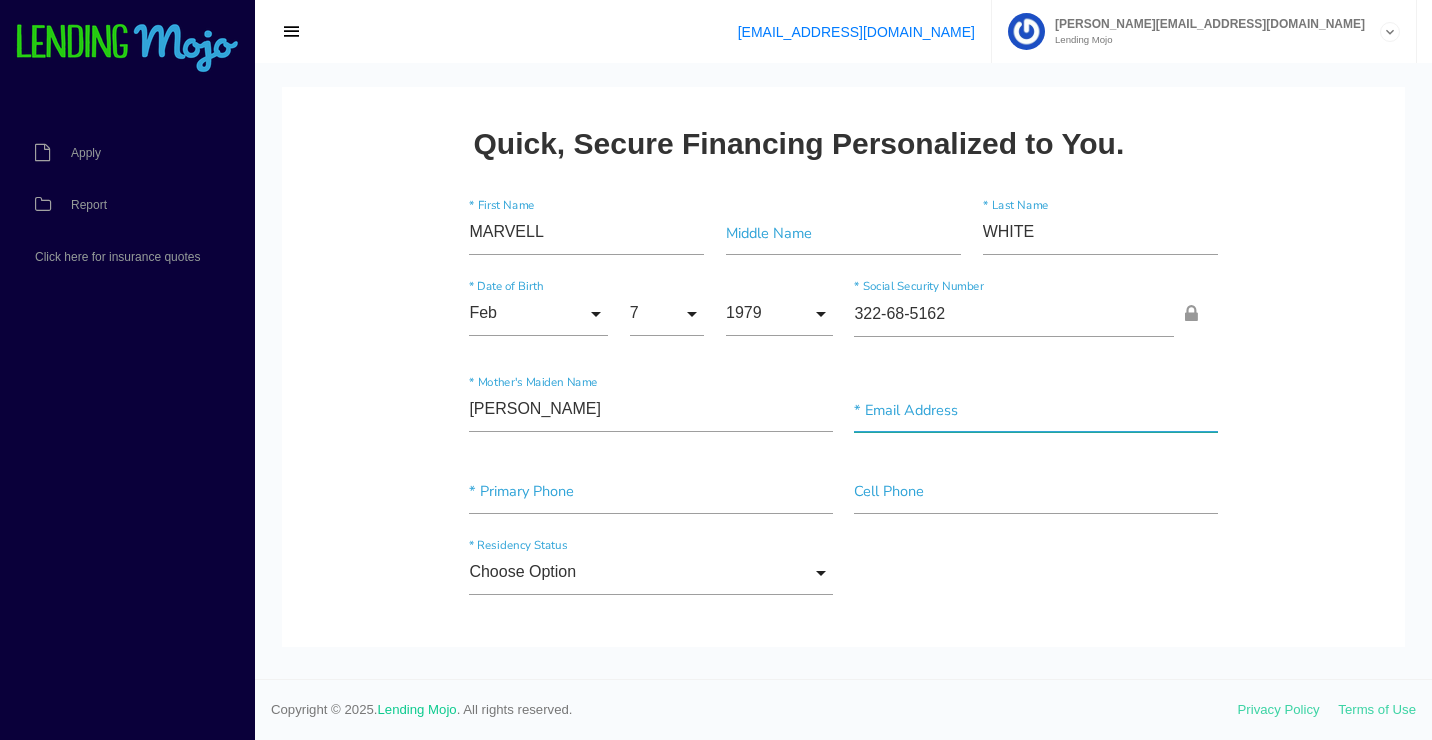 click at bounding box center [1035, 410] 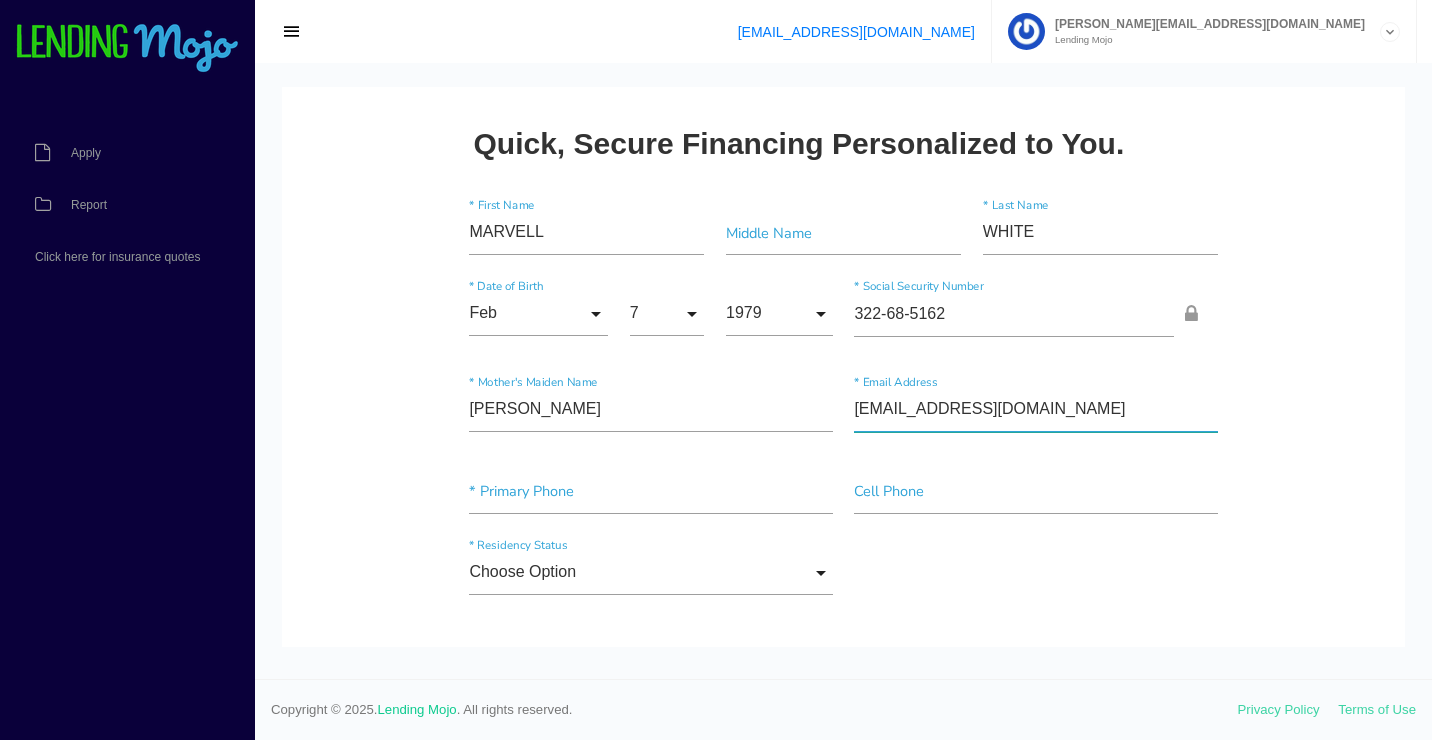 type on "MARVELLWHITE27@GMAIL.COM" 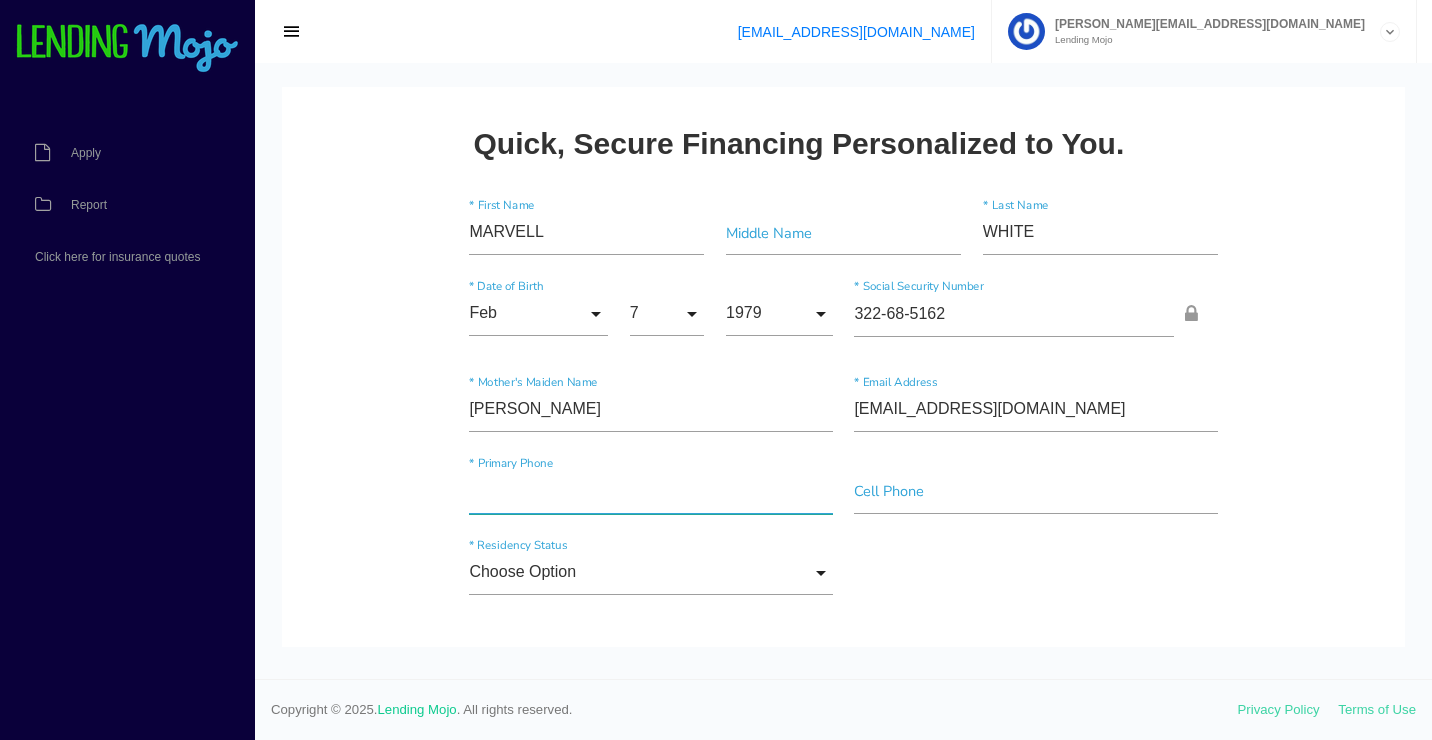 click at bounding box center (650, 491) 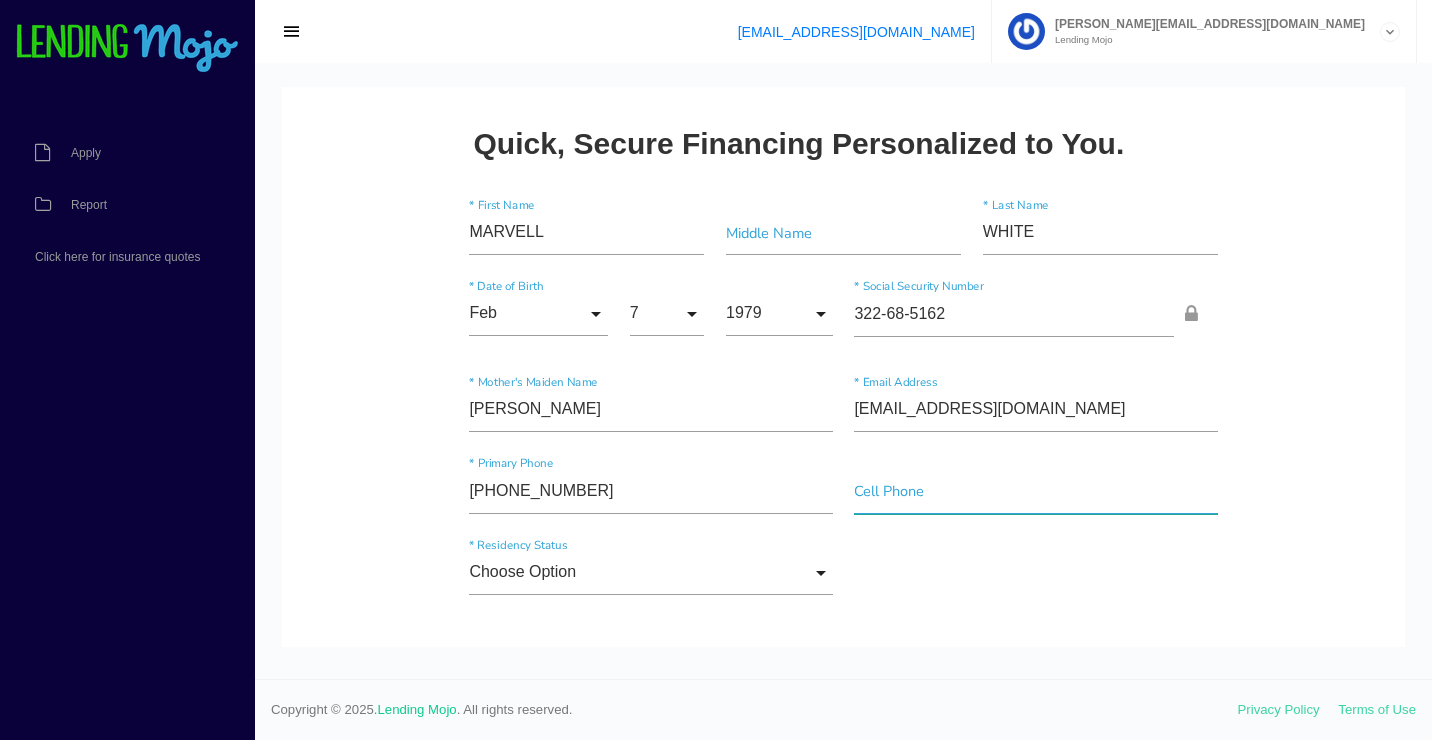 click at bounding box center (1035, 491) 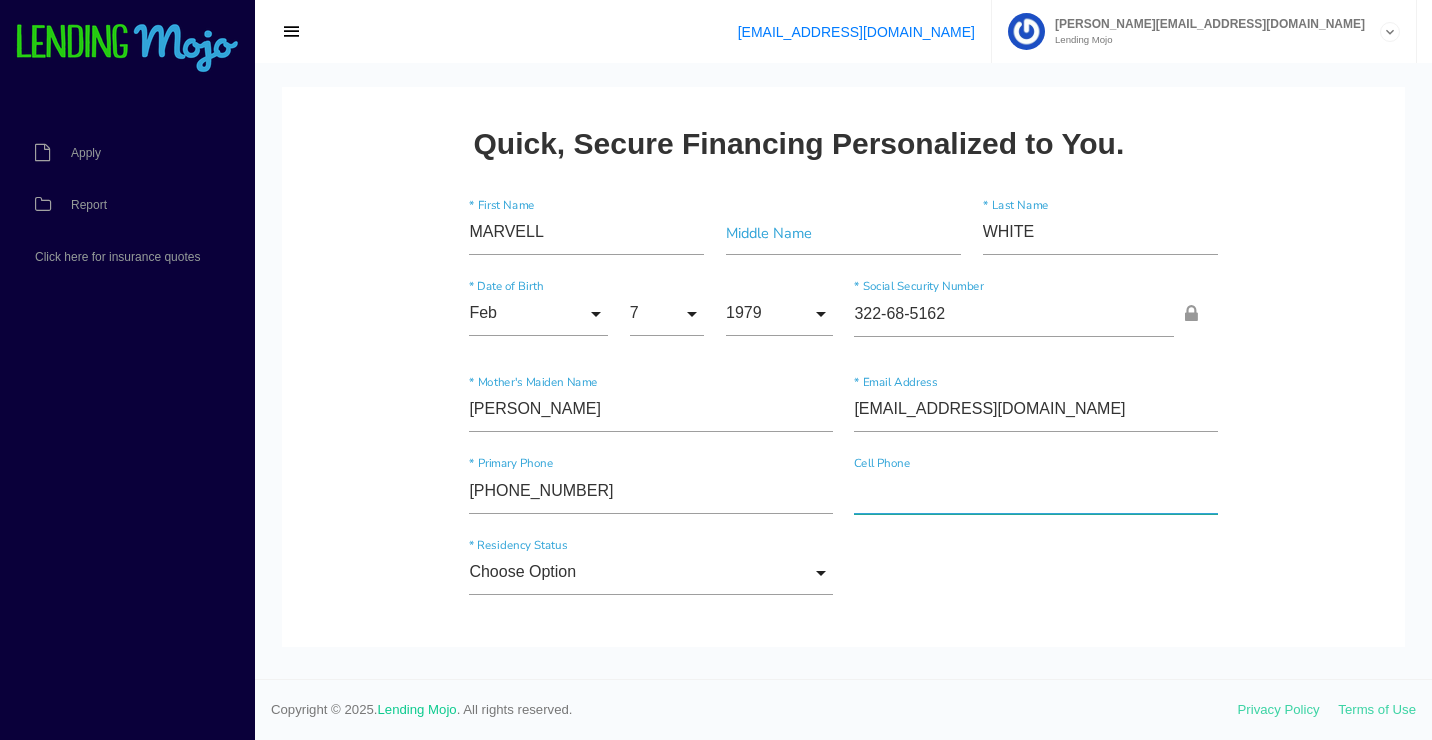 paste on "(224) 566-5982" 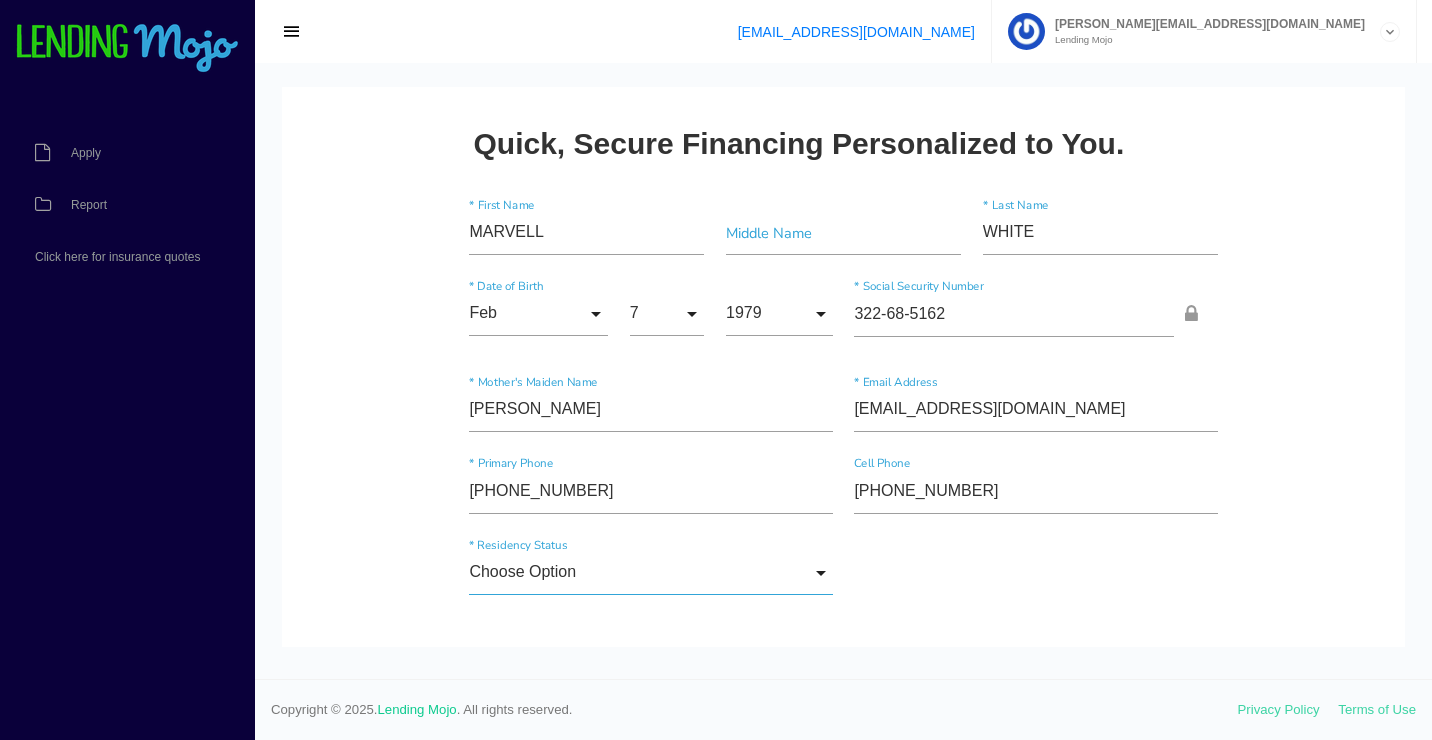 click on "Choose Option" at bounding box center (650, 573) 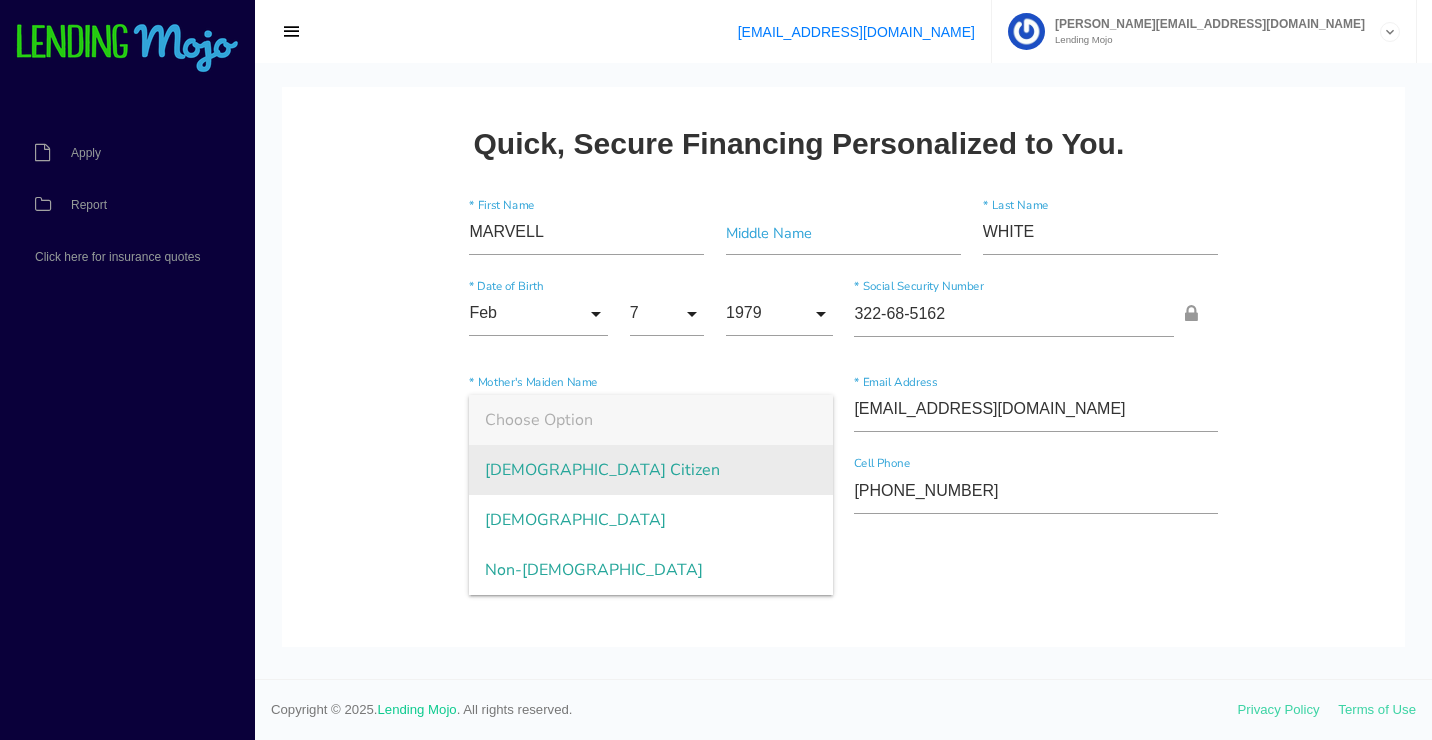 click on "US Citizen" at bounding box center (650, 470) 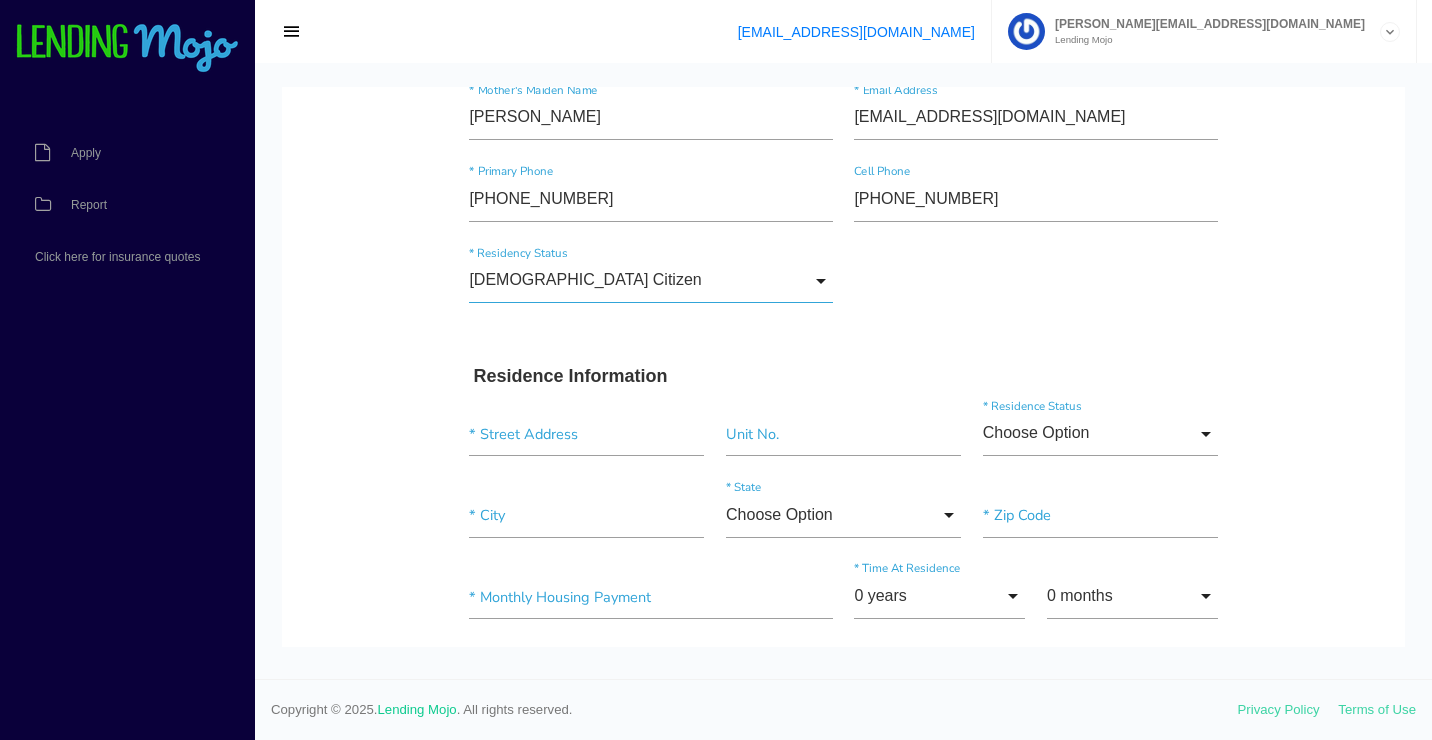 scroll, scrollTop: 300, scrollLeft: 0, axis: vertical 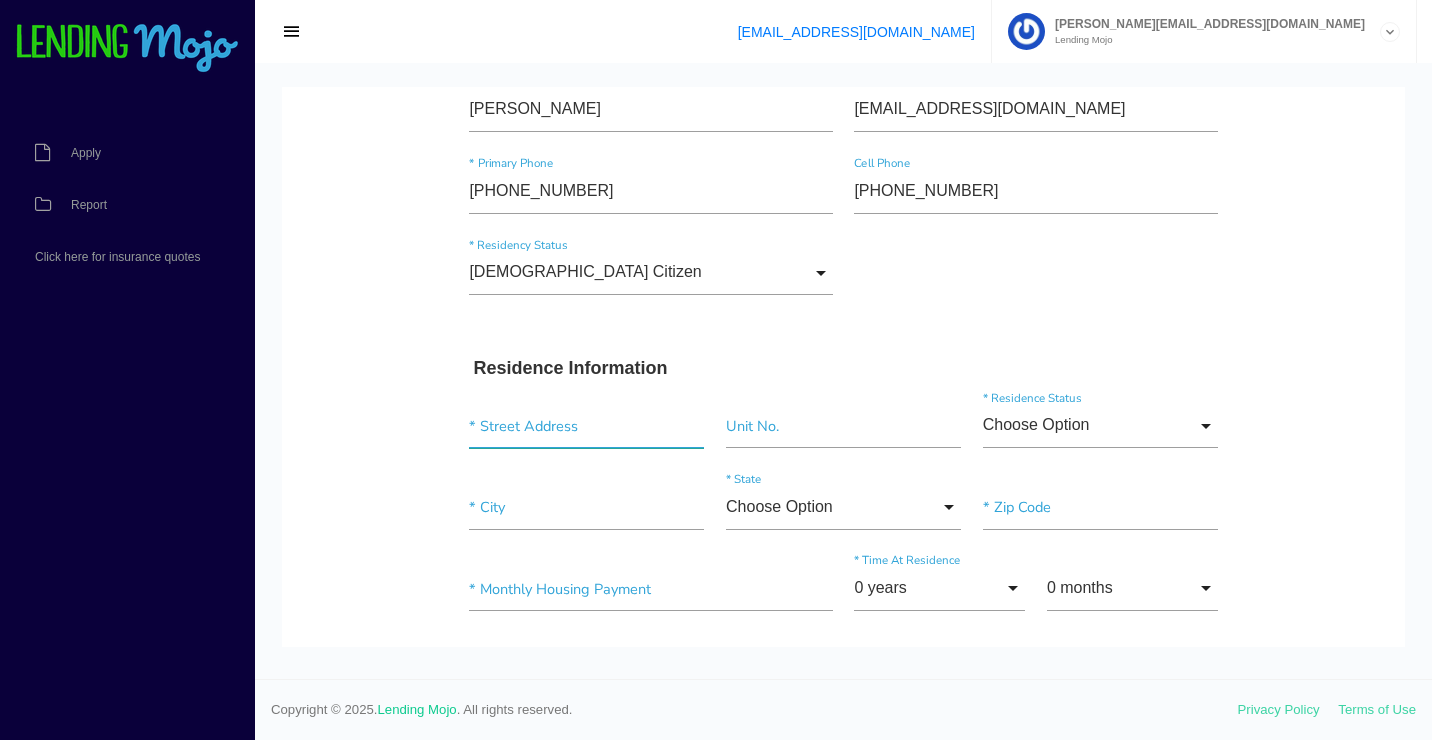 click at bounding box center (586, 426) 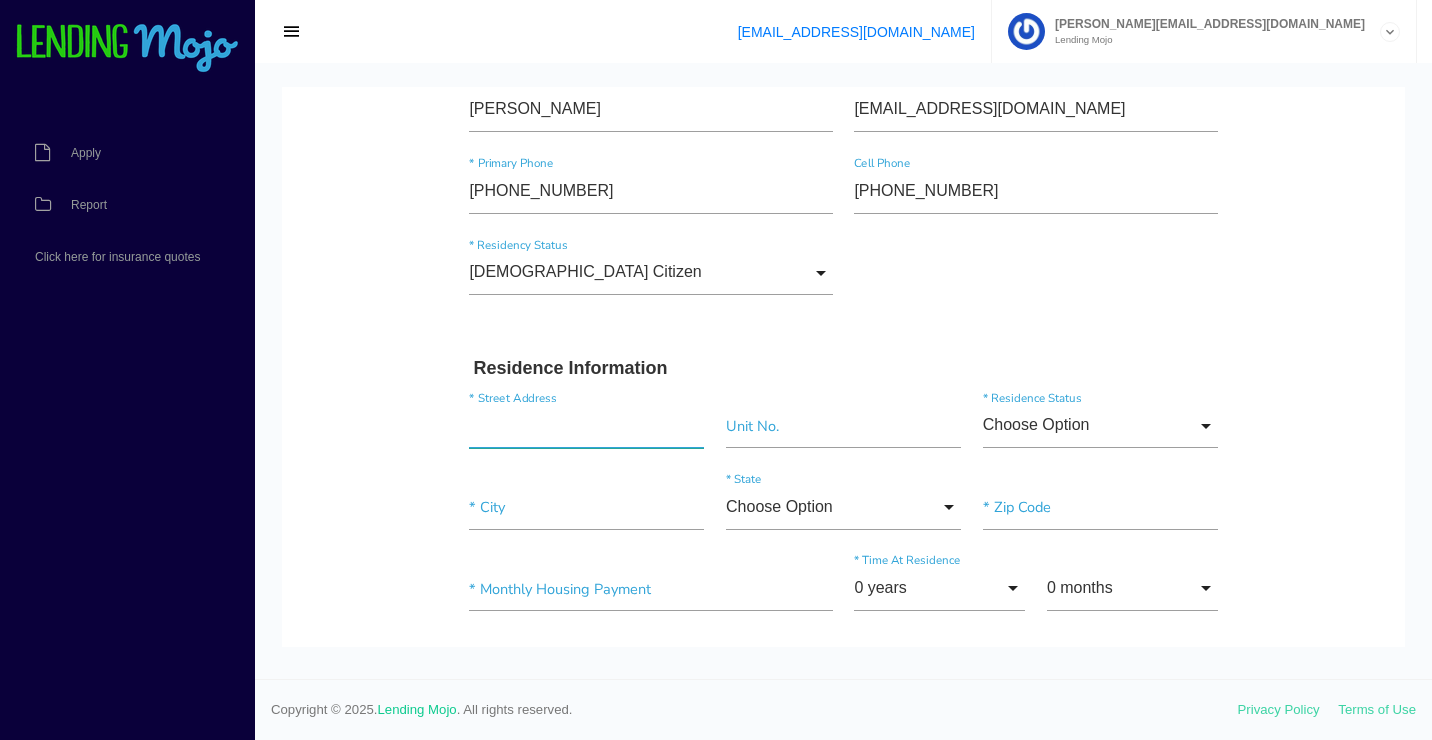 paste on "5117 W WASHINGTON BLVD" 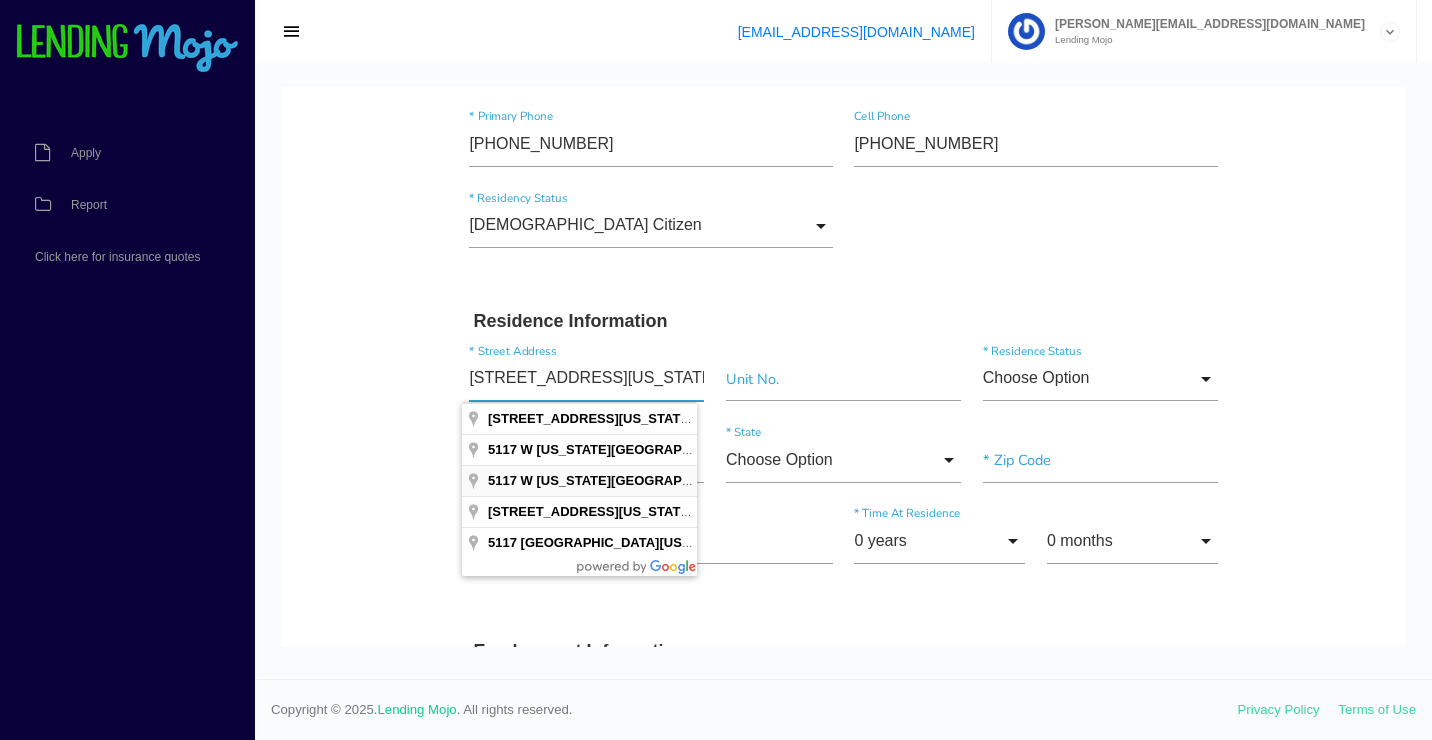 scroll, scrollTop: 400, scrollLeft: 0, axis: vertical 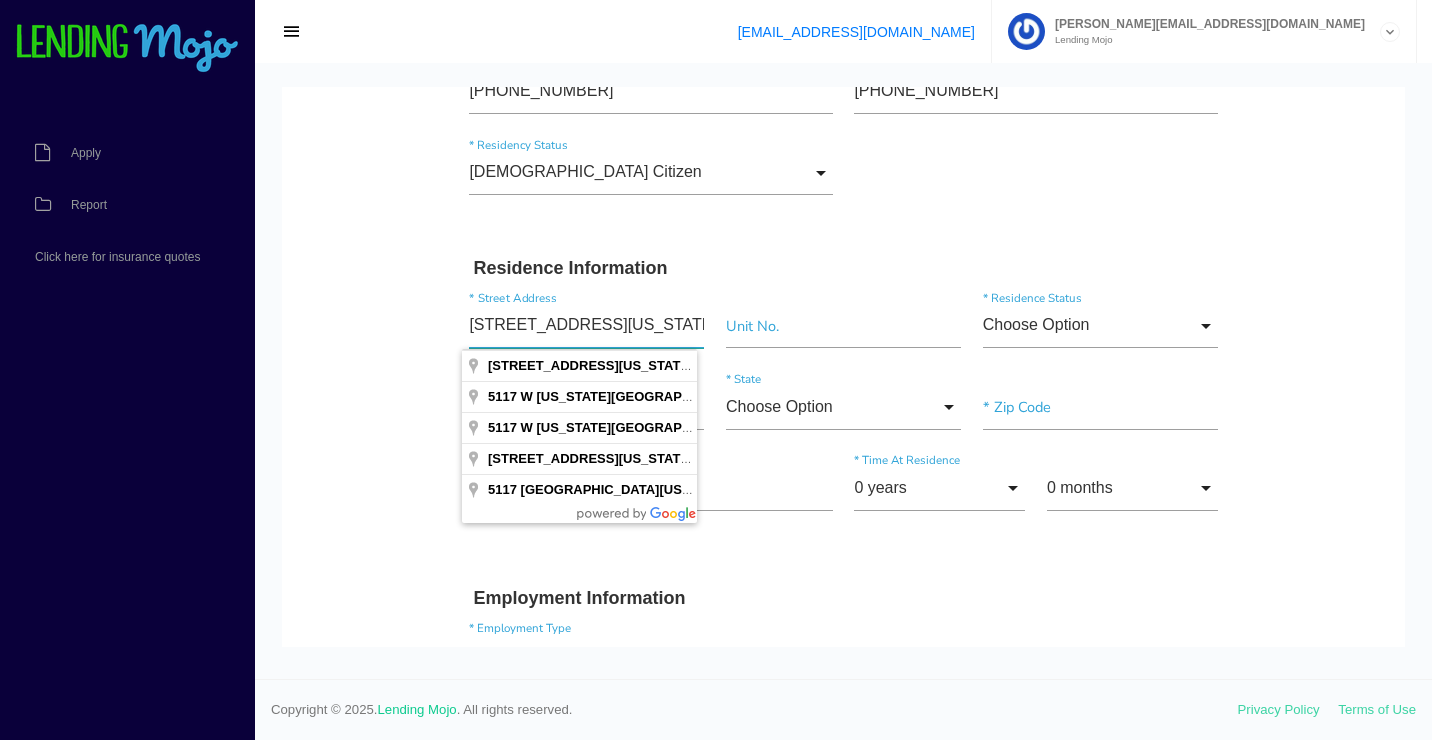 type on "5117 W WASHINGTON BLVD" 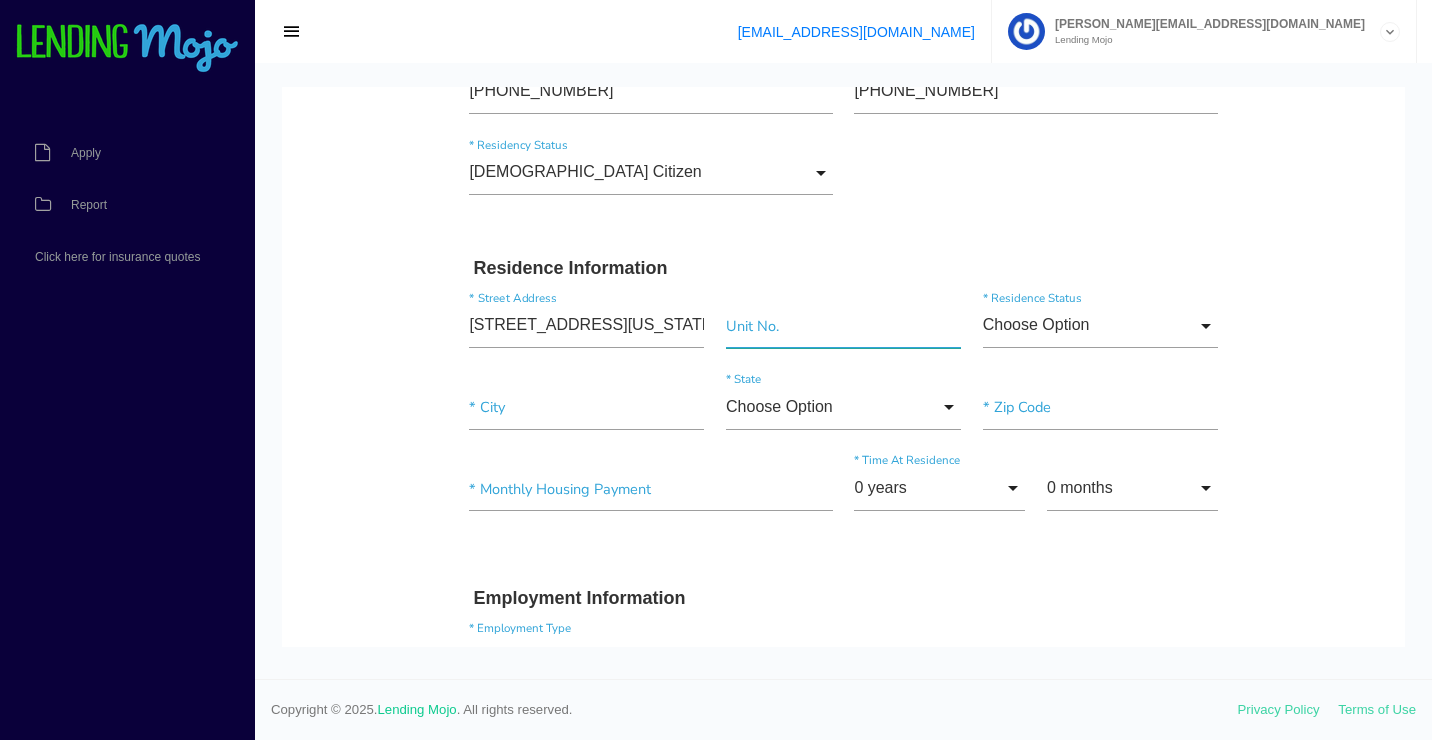 click at bounding box center (843, 326) 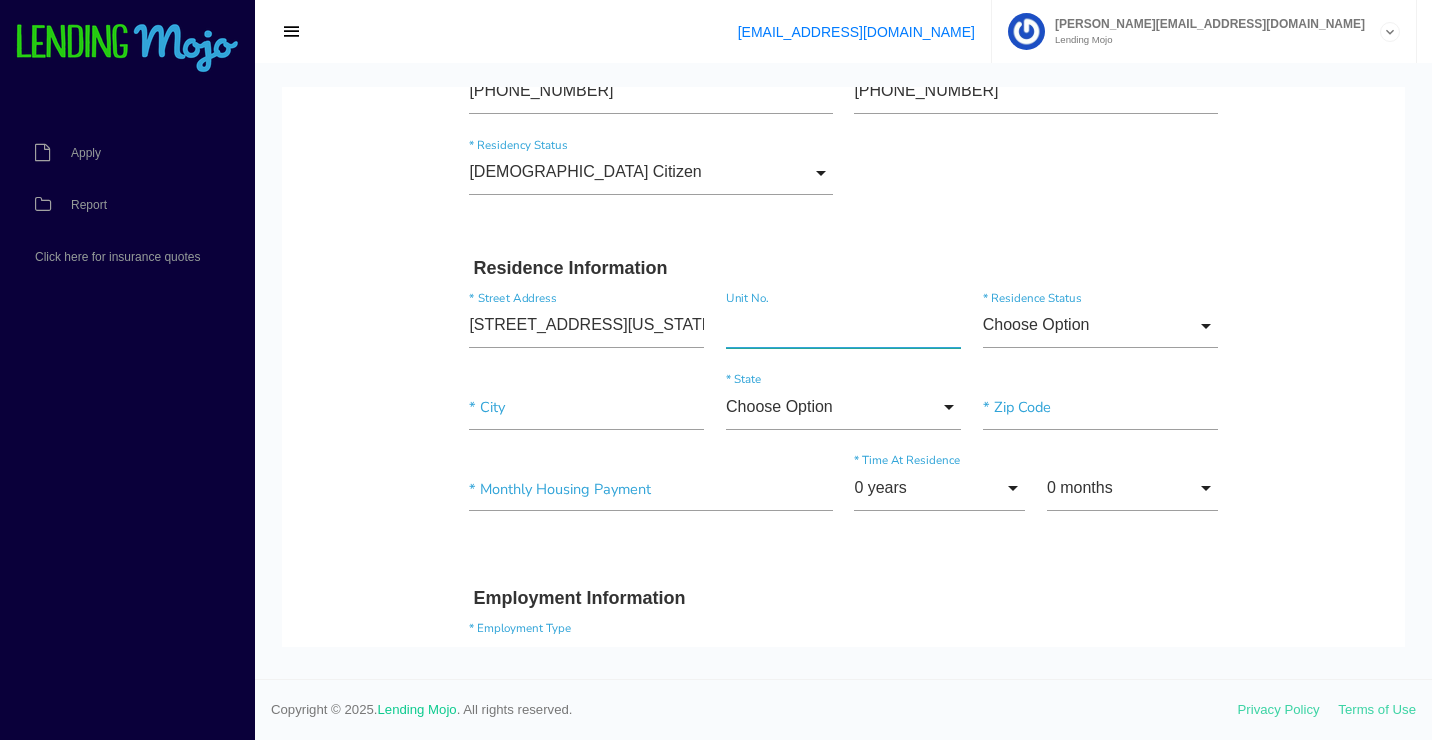 paste on "APT 2S" 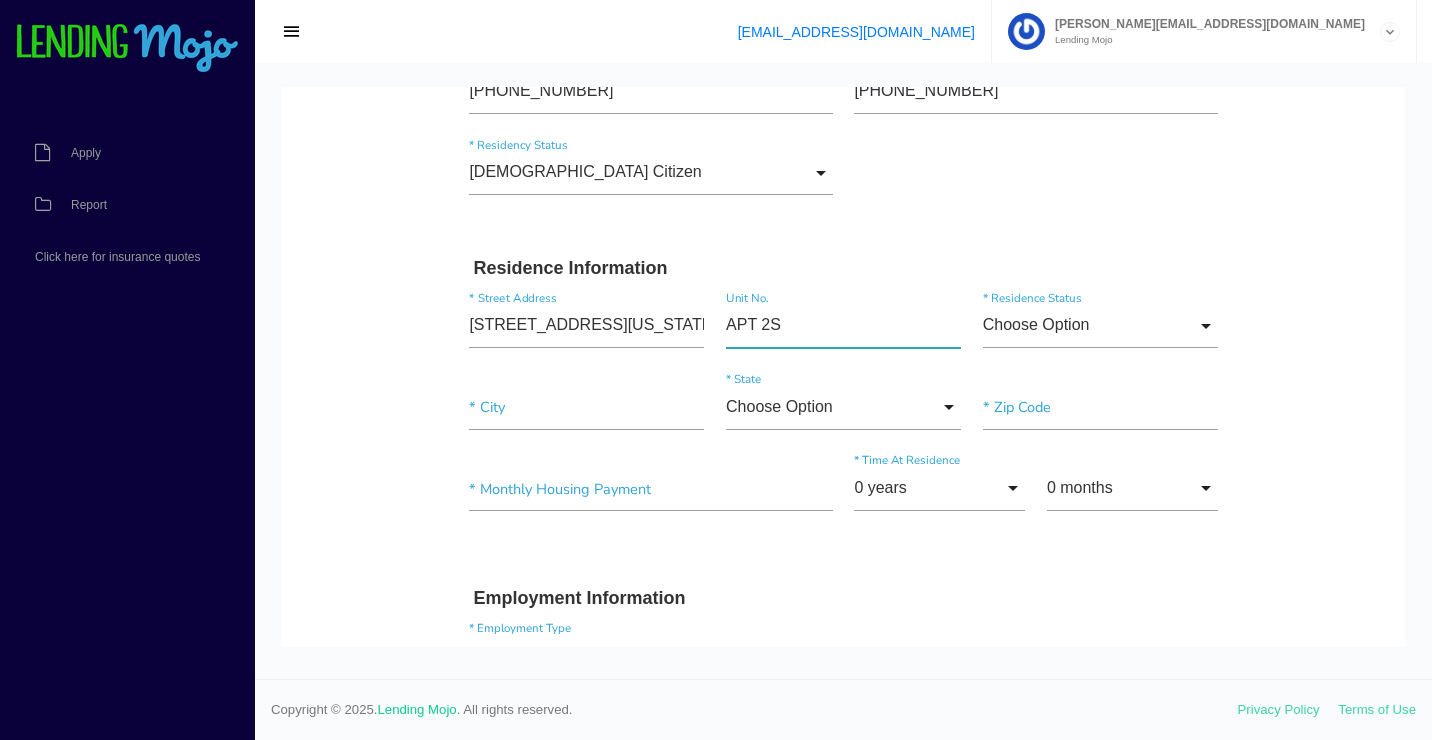 type on "APT 2S" 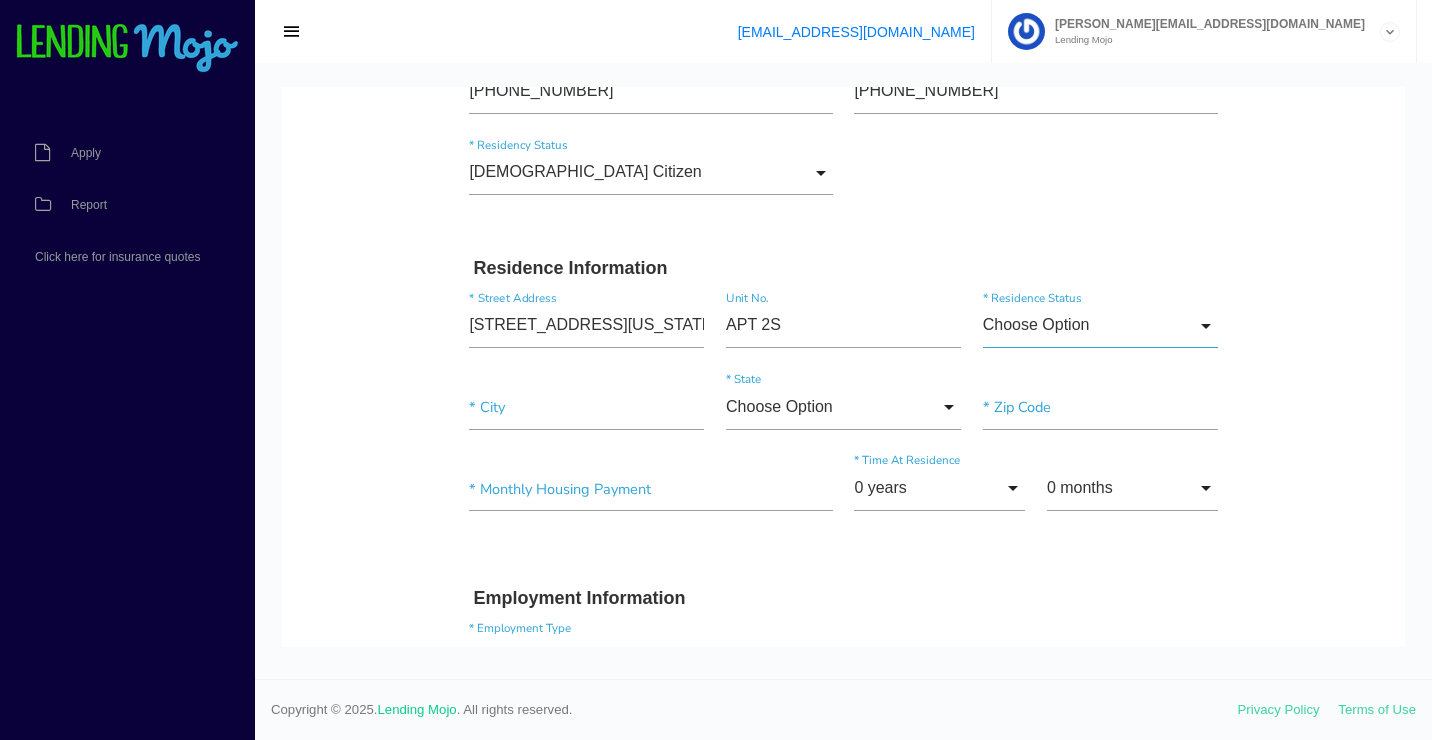 click on "Choose Option" at bounding box center [1100, 326] 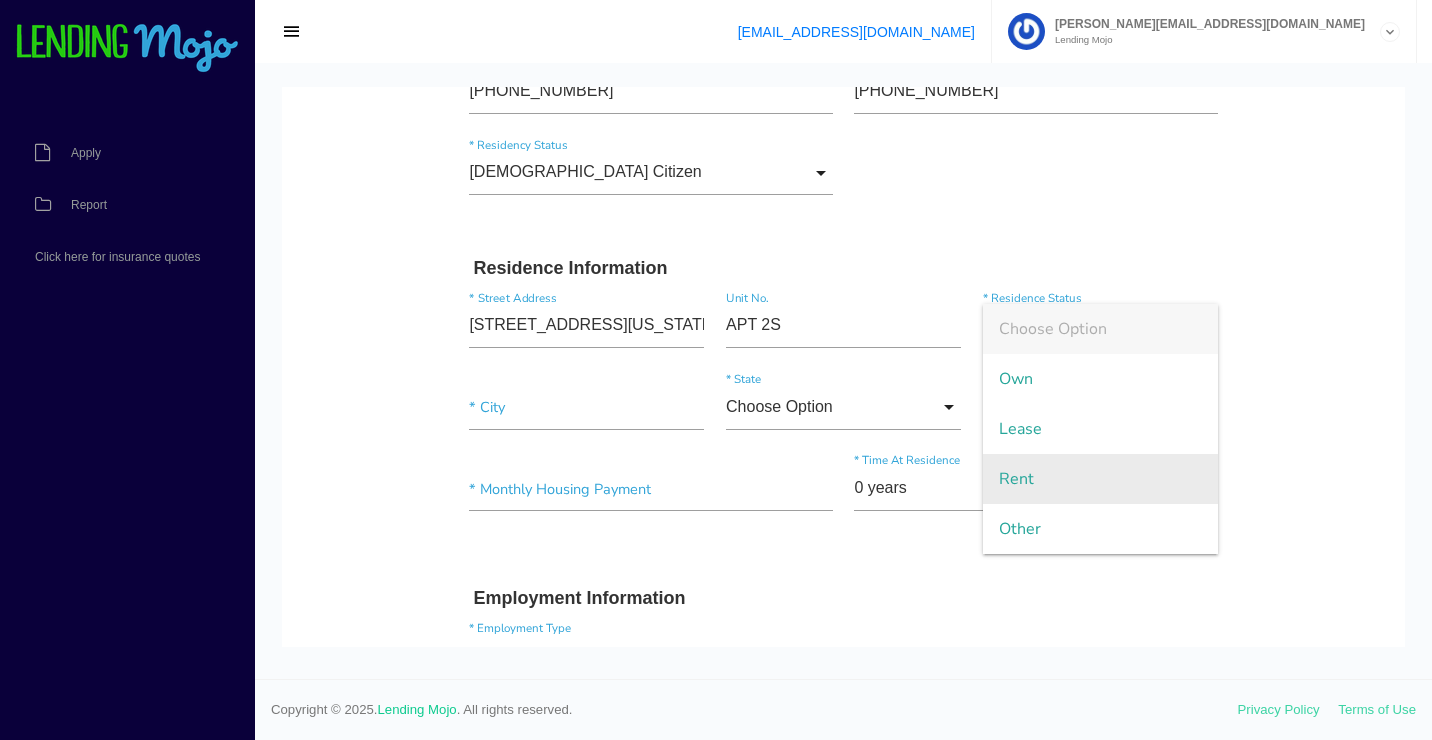 click on "Rent" at bounding box center (1100, 479) 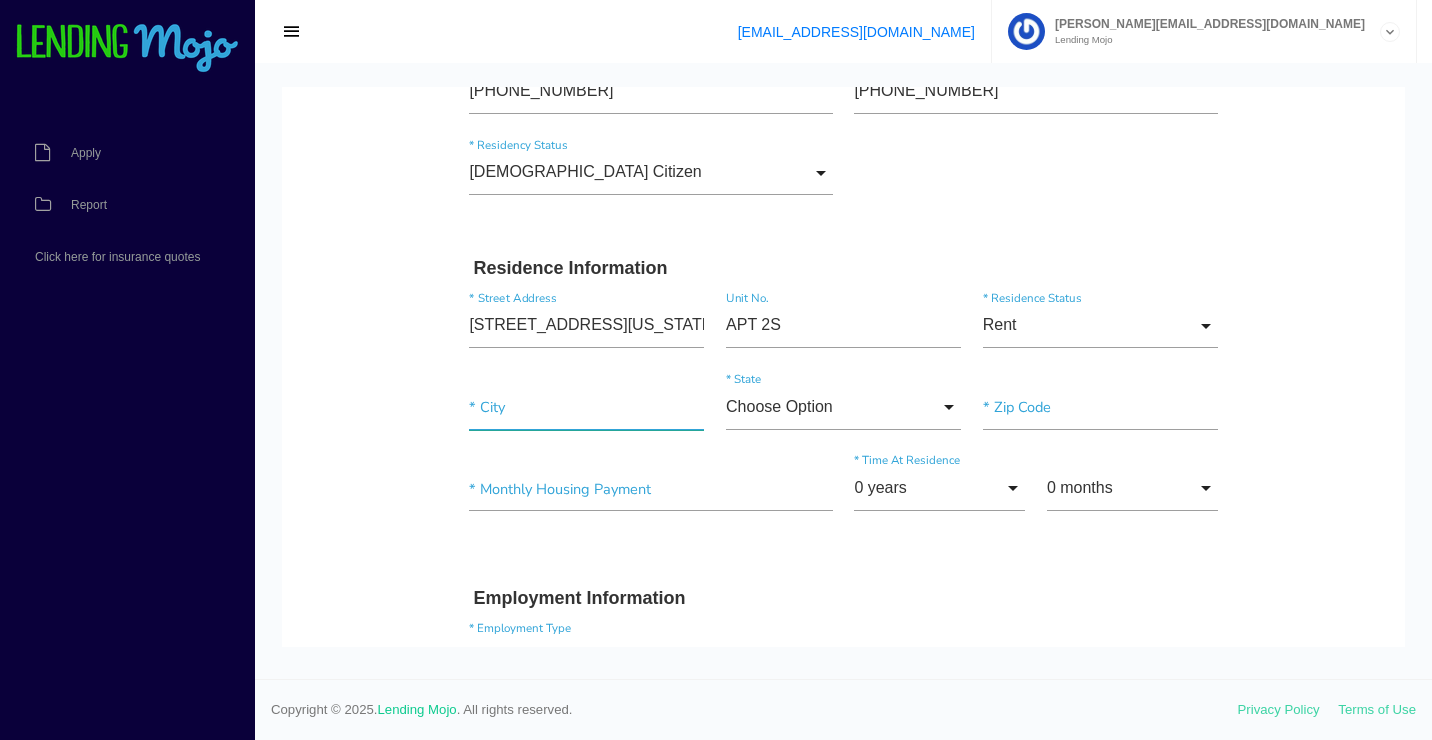 click at bounding box center [586, 407] 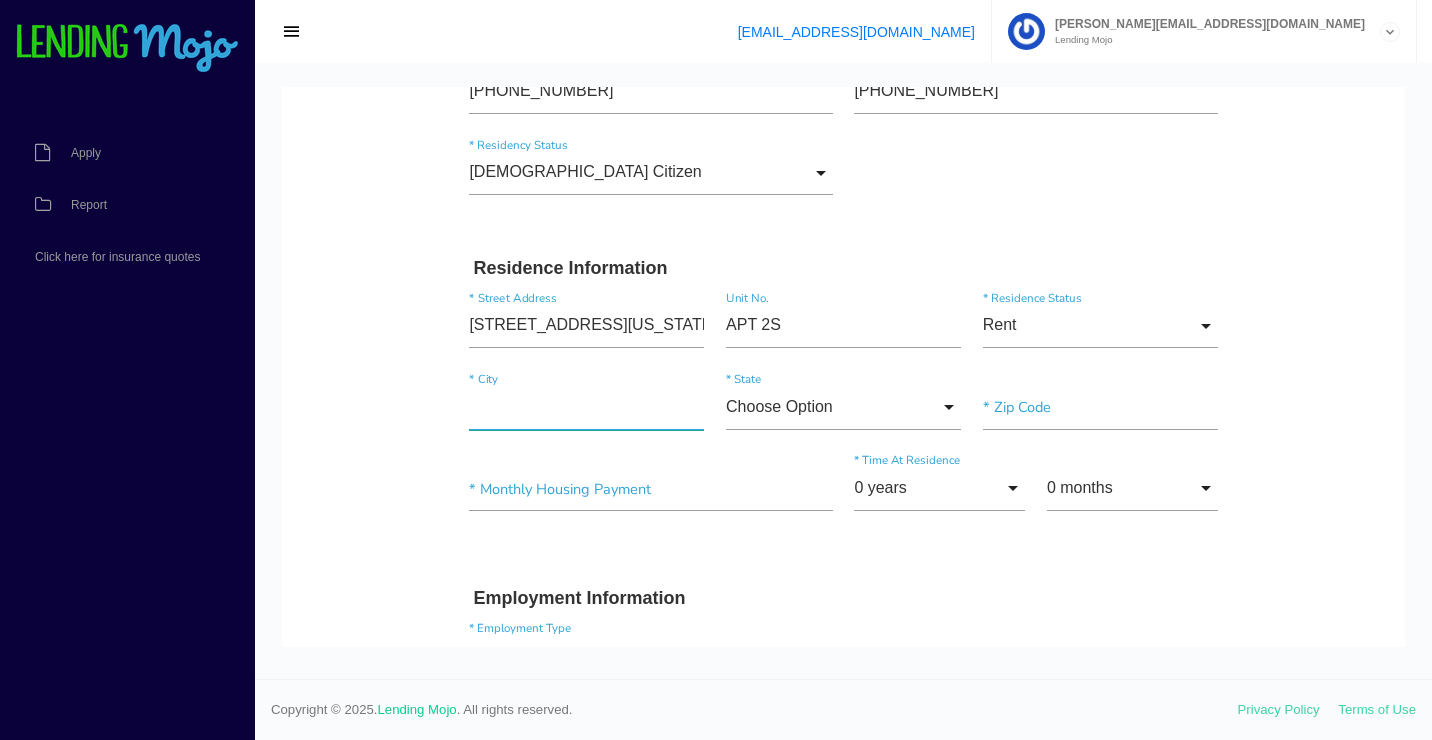 paste on "CHICAGO" 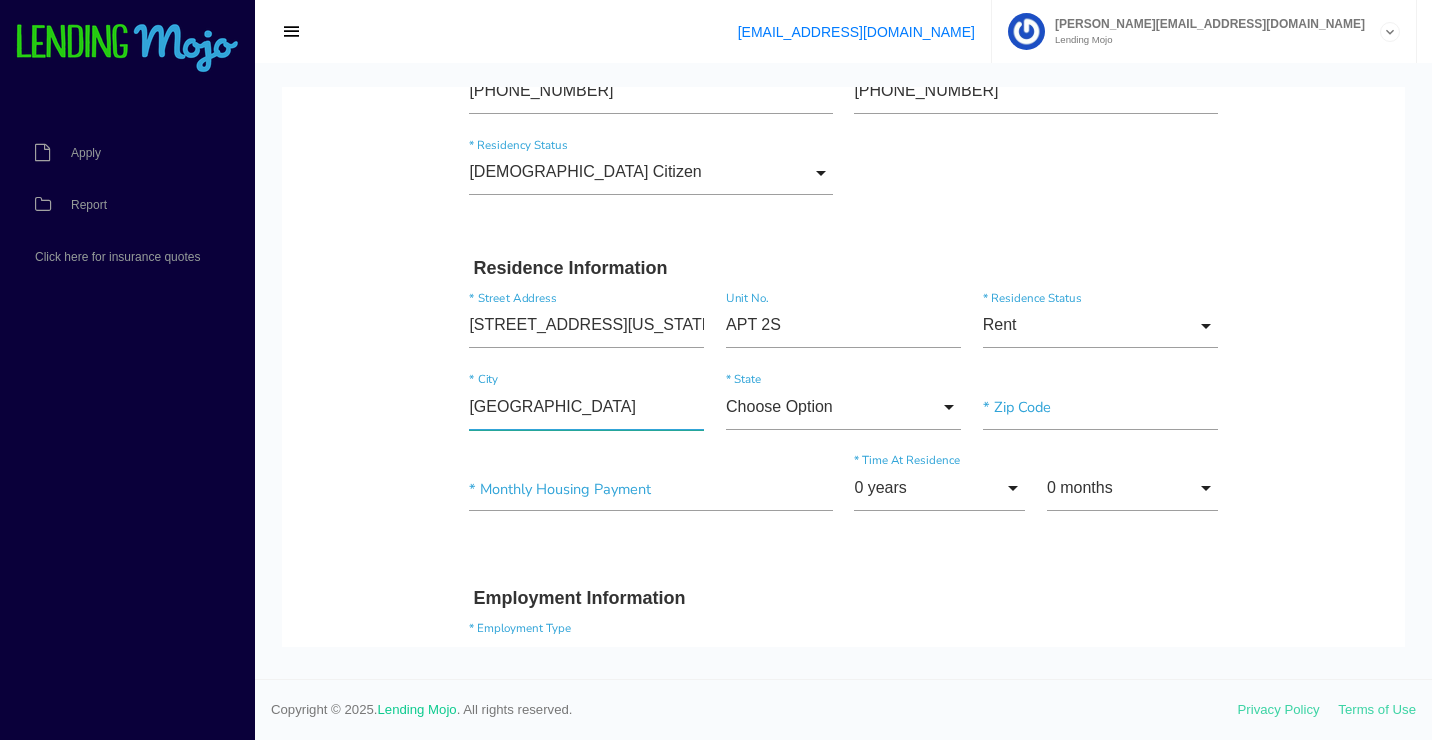 type on "CHICAGO" 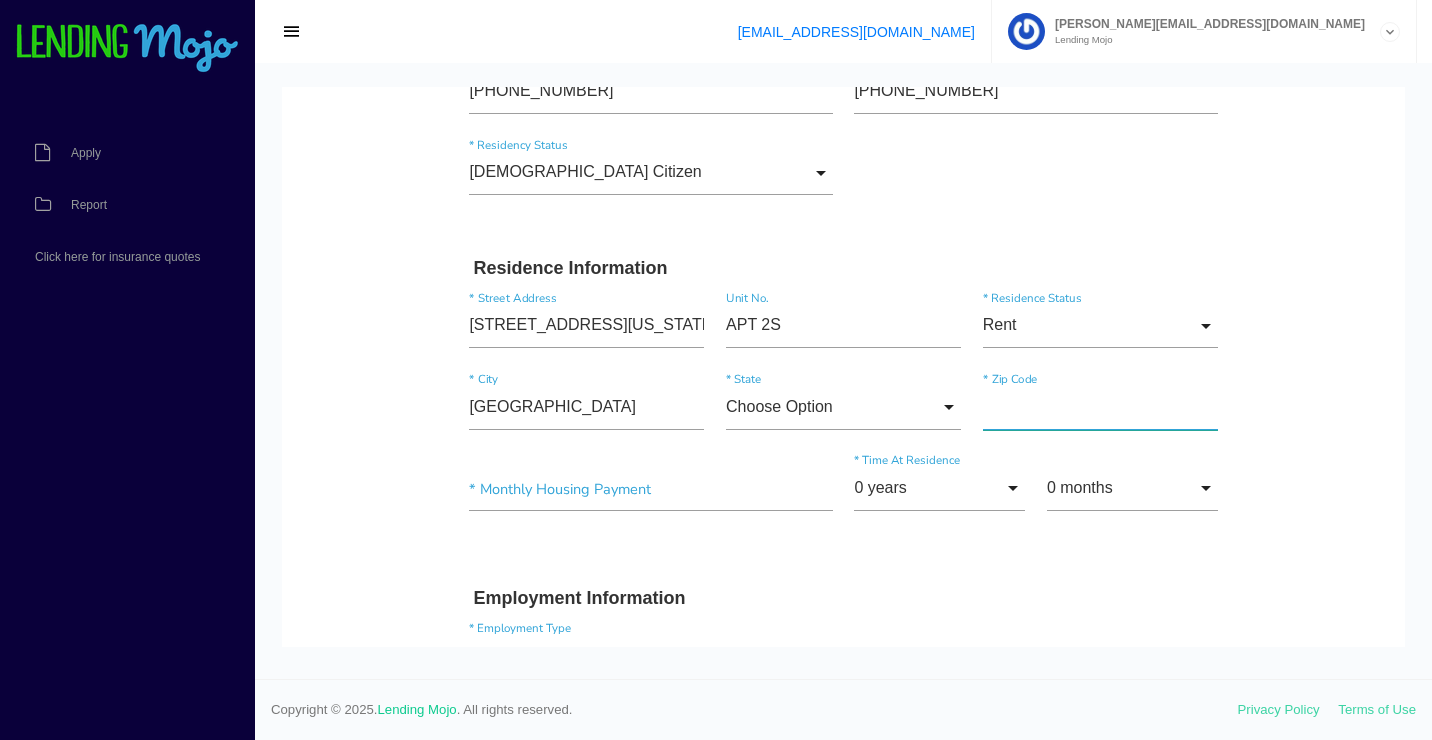 click at bounding box center [1100, 407] 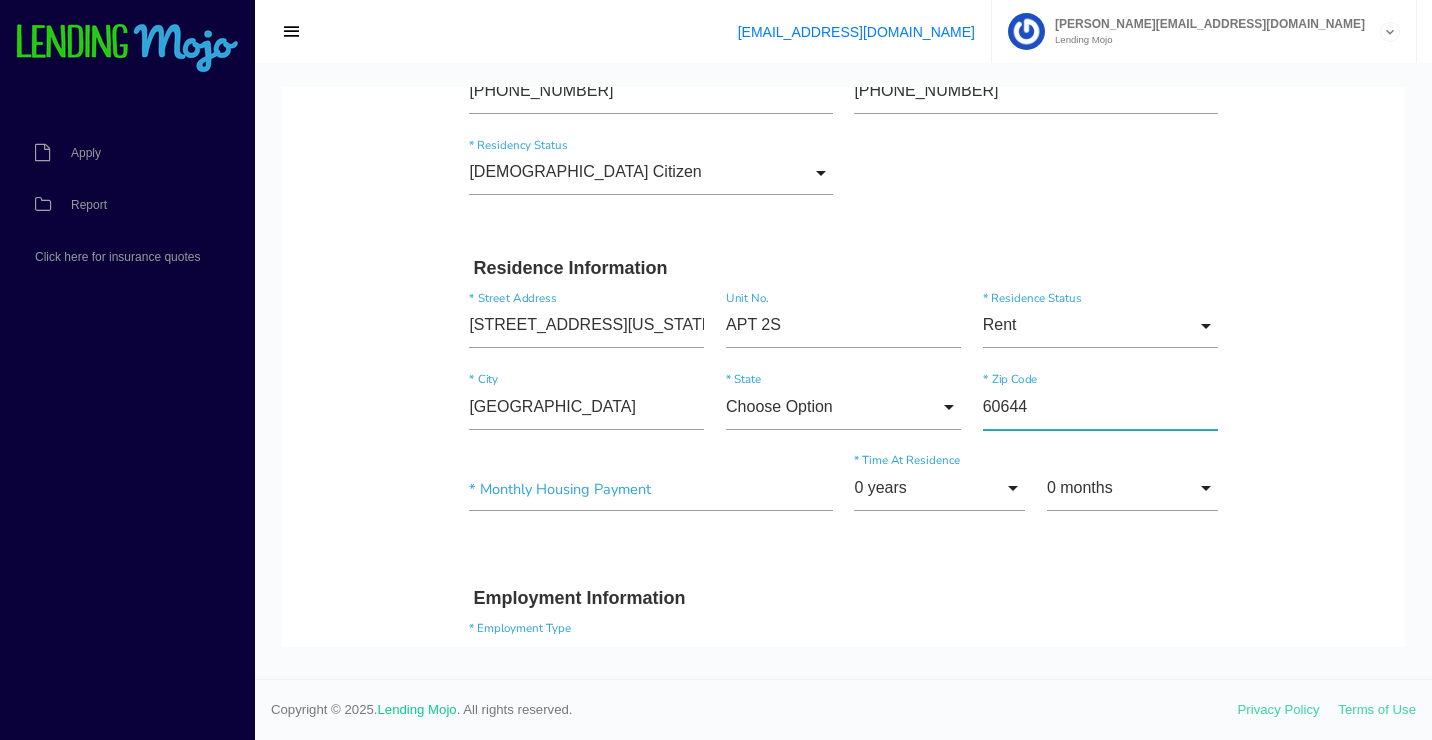 type on "60644" 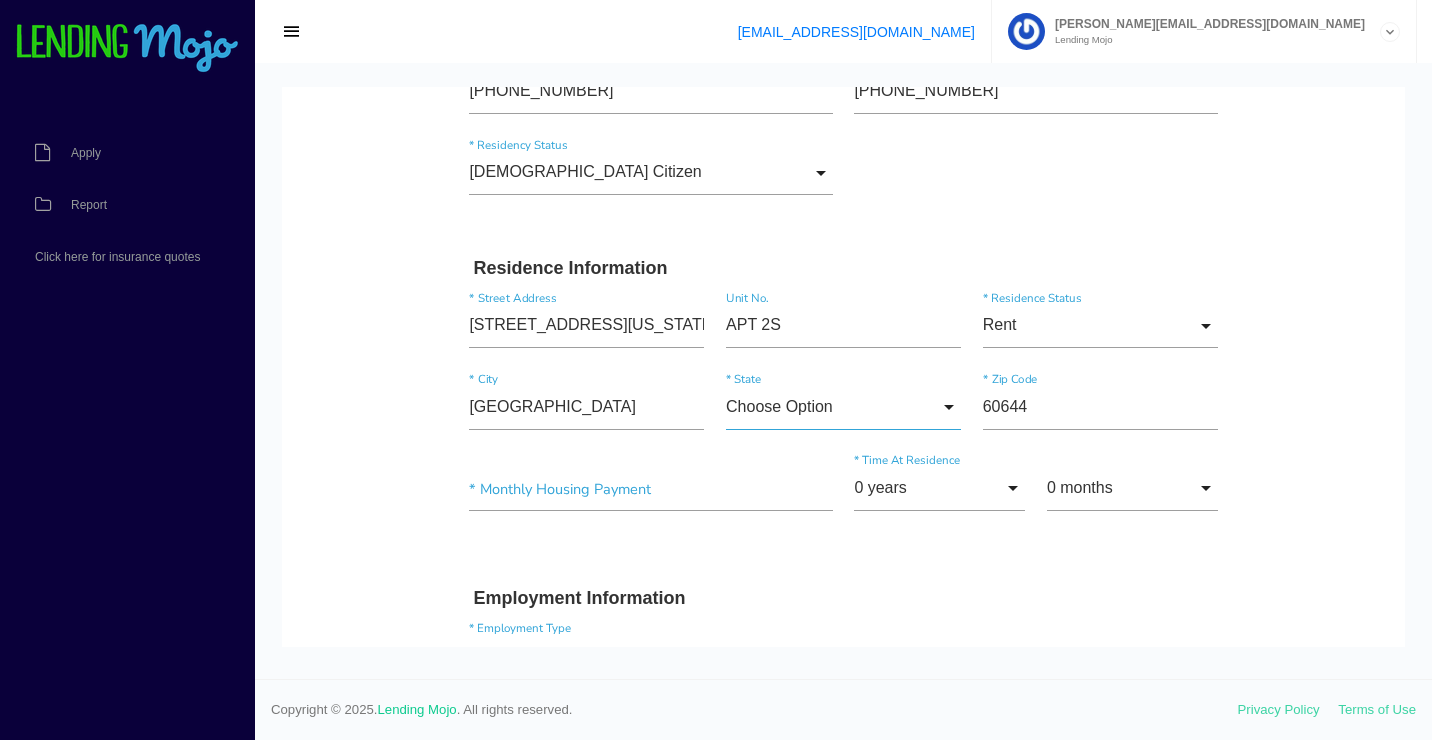 click on "Choose Option" at bounding box center (843, 407) 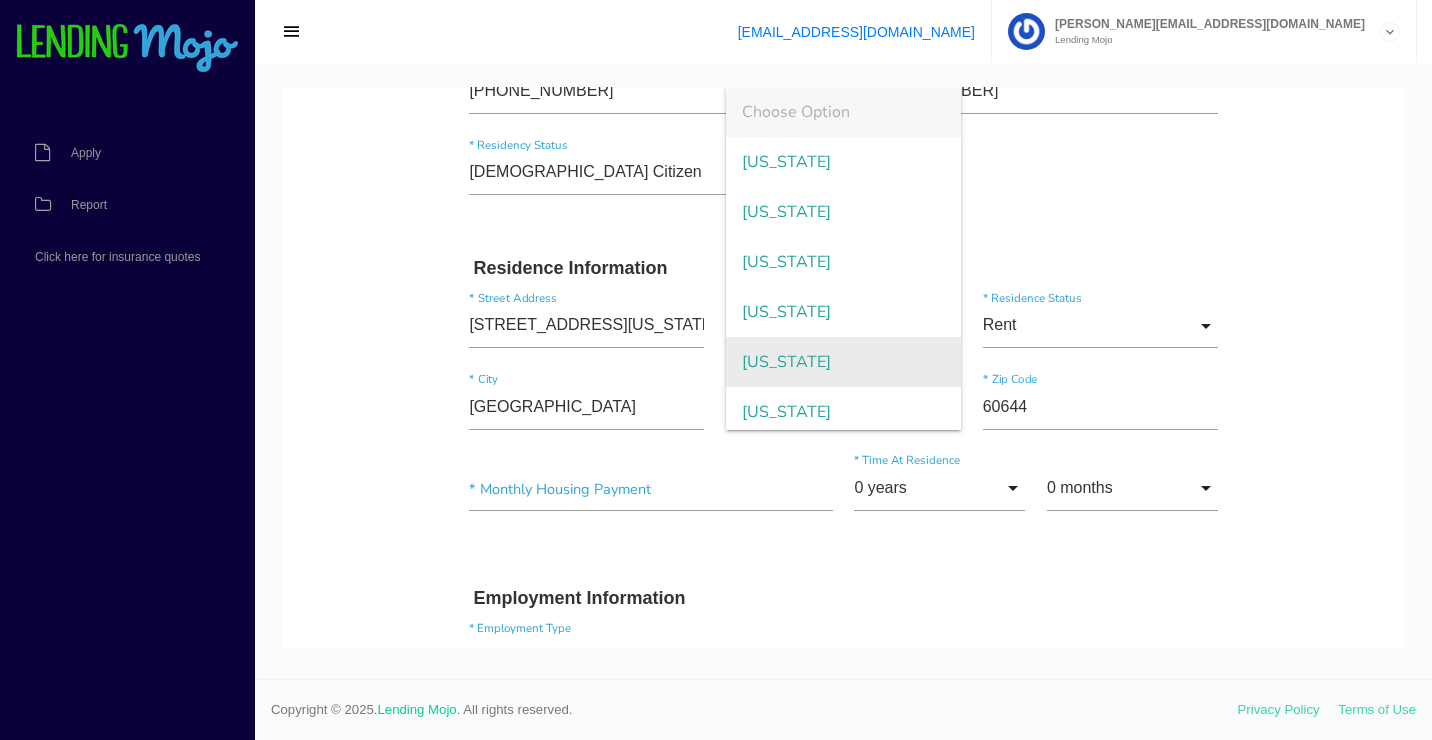 type 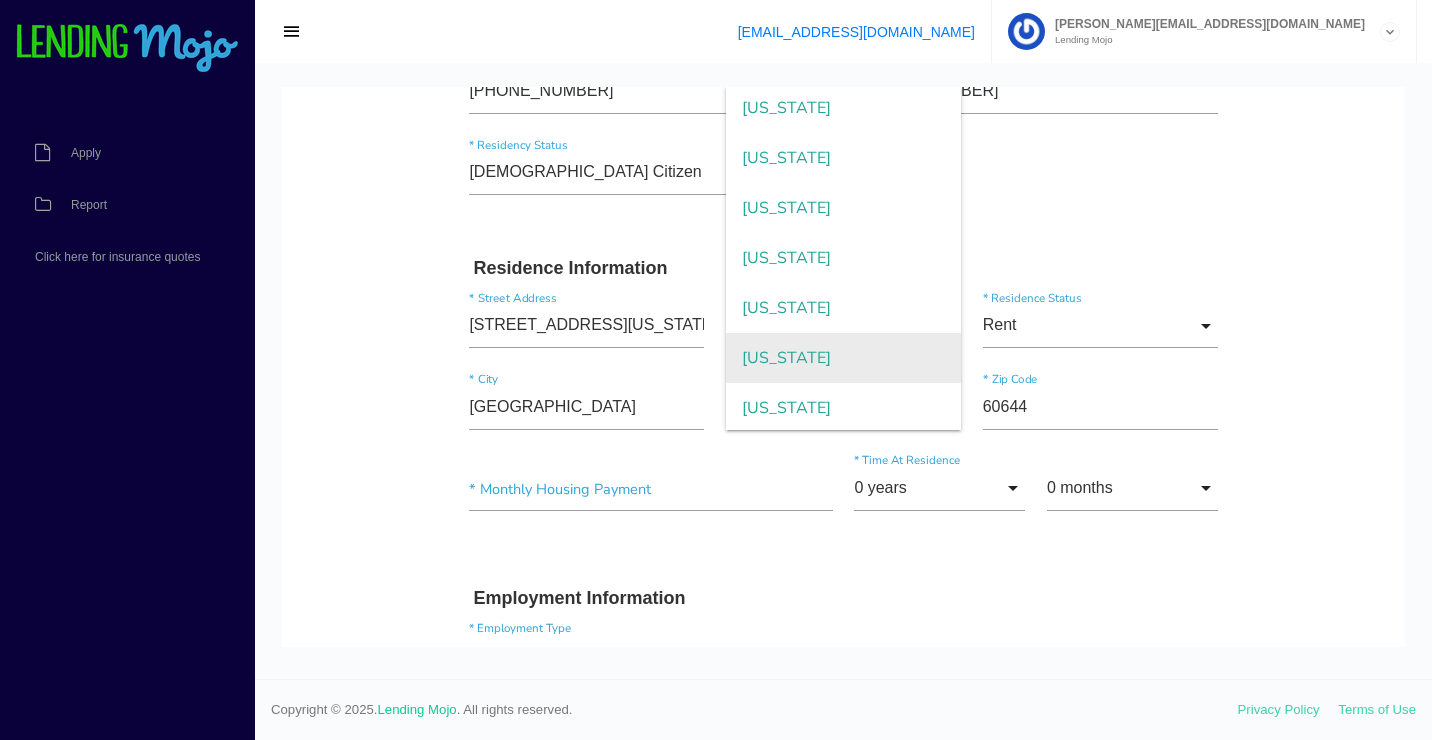click on "Illinois" at bounding box center [843, 358] 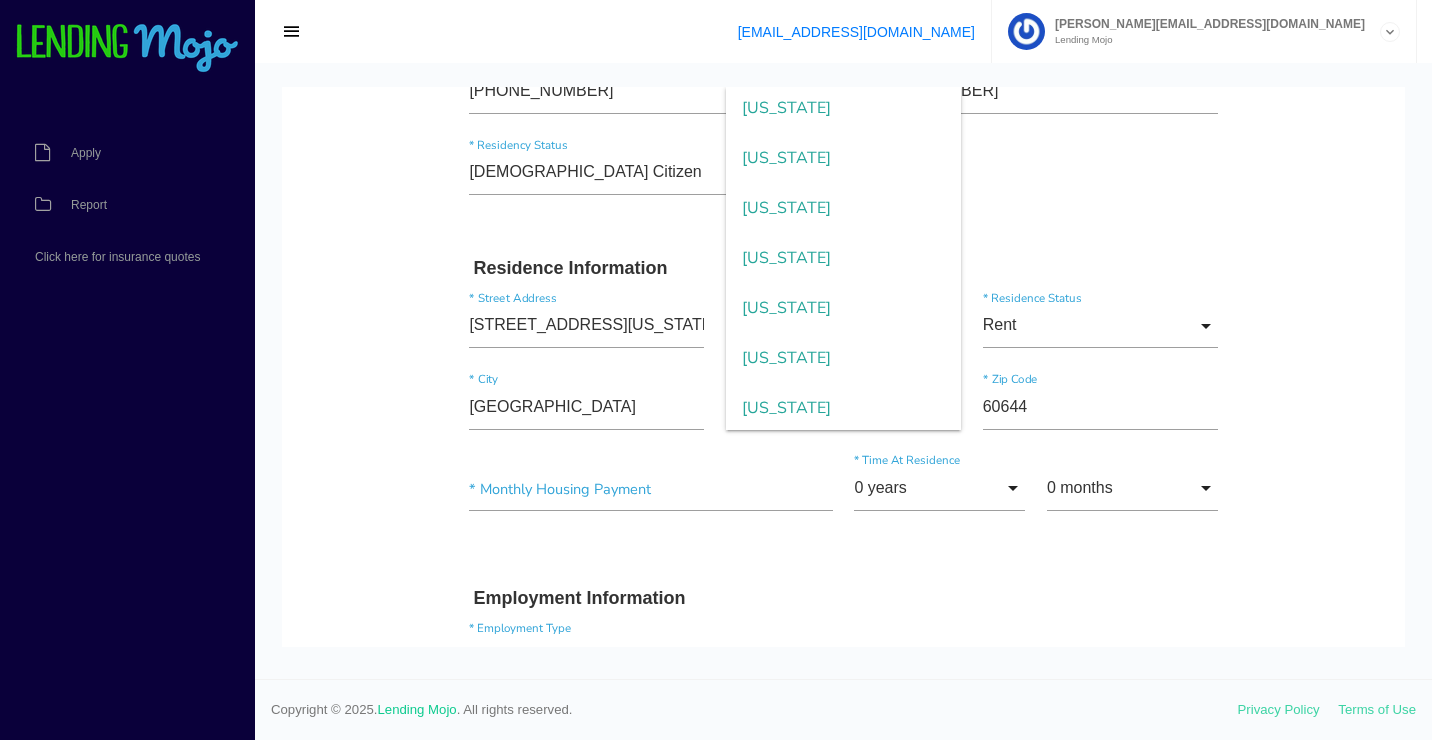 type on "Illinois" 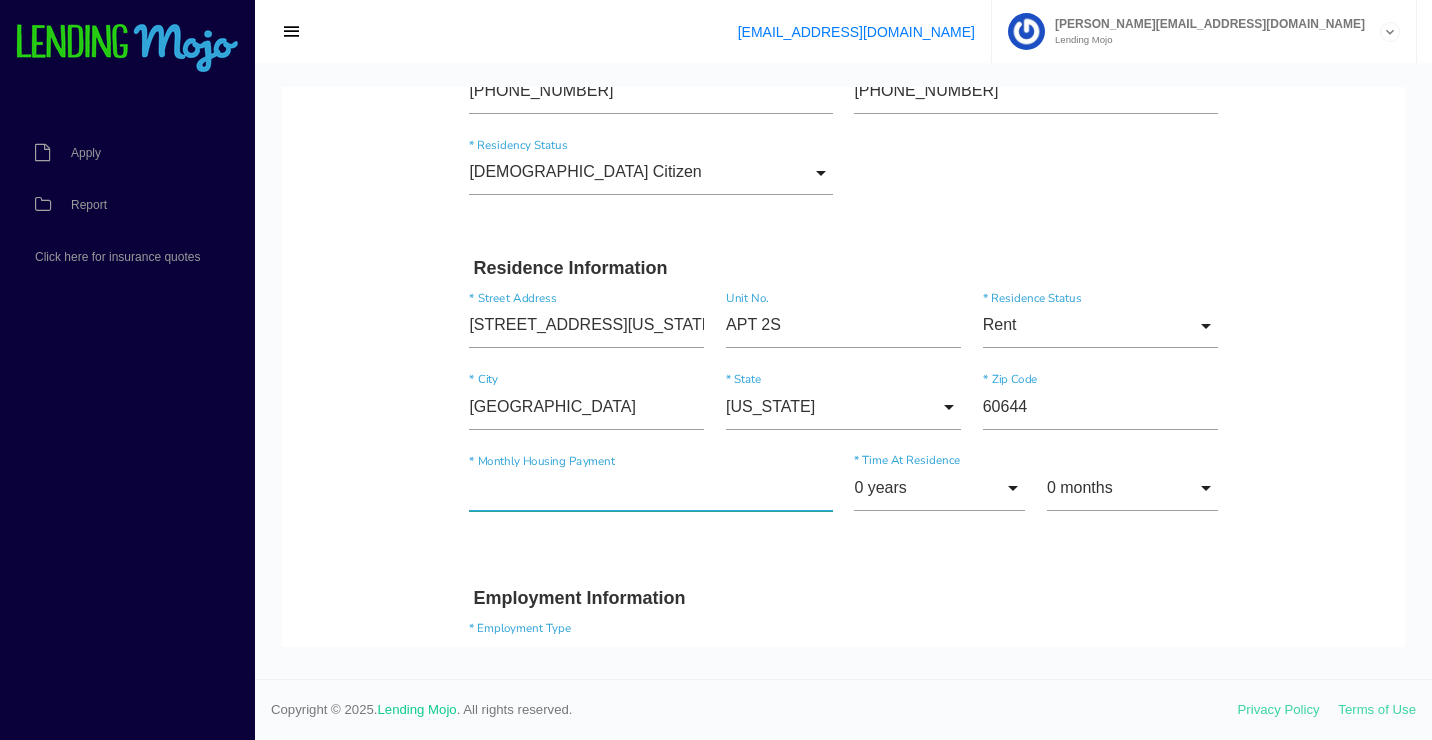 click at bounding box center [650, 489] 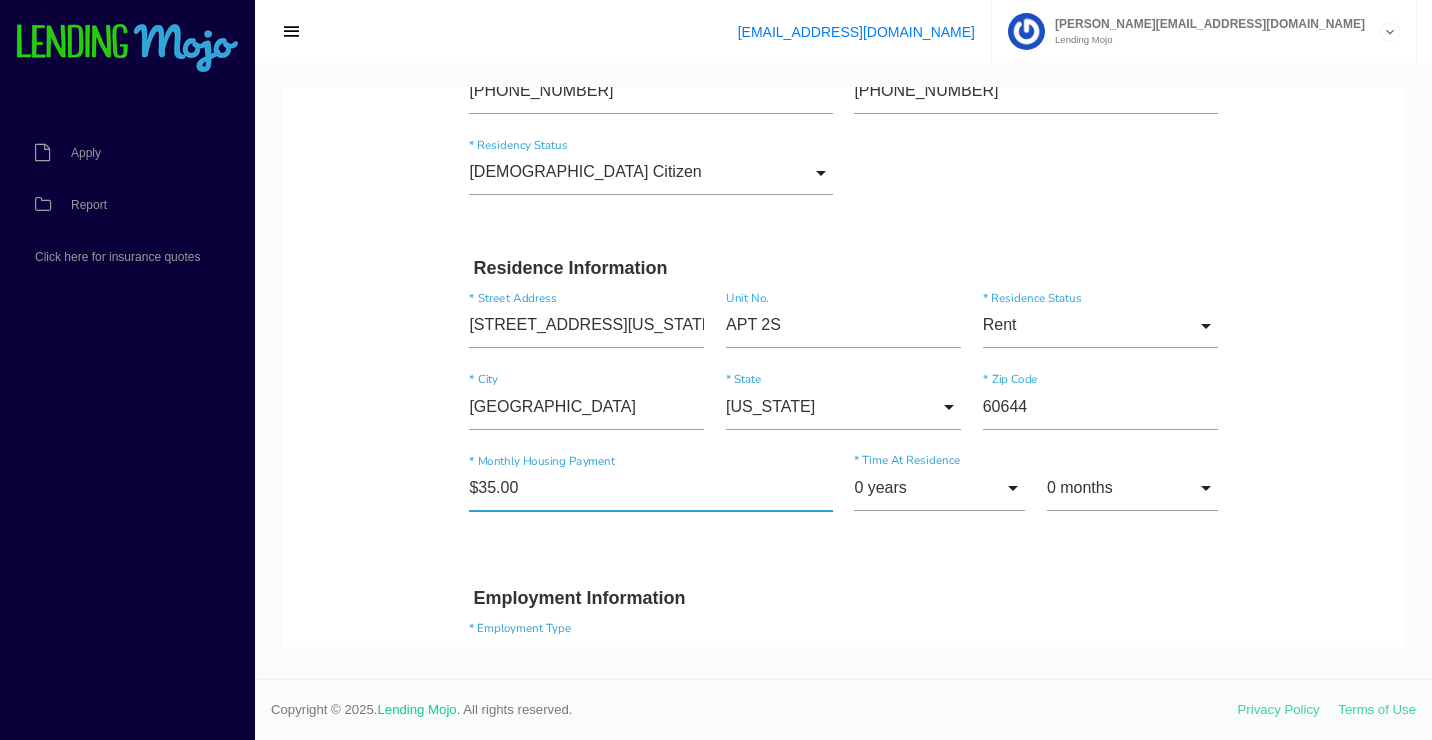 type on "$350.00" 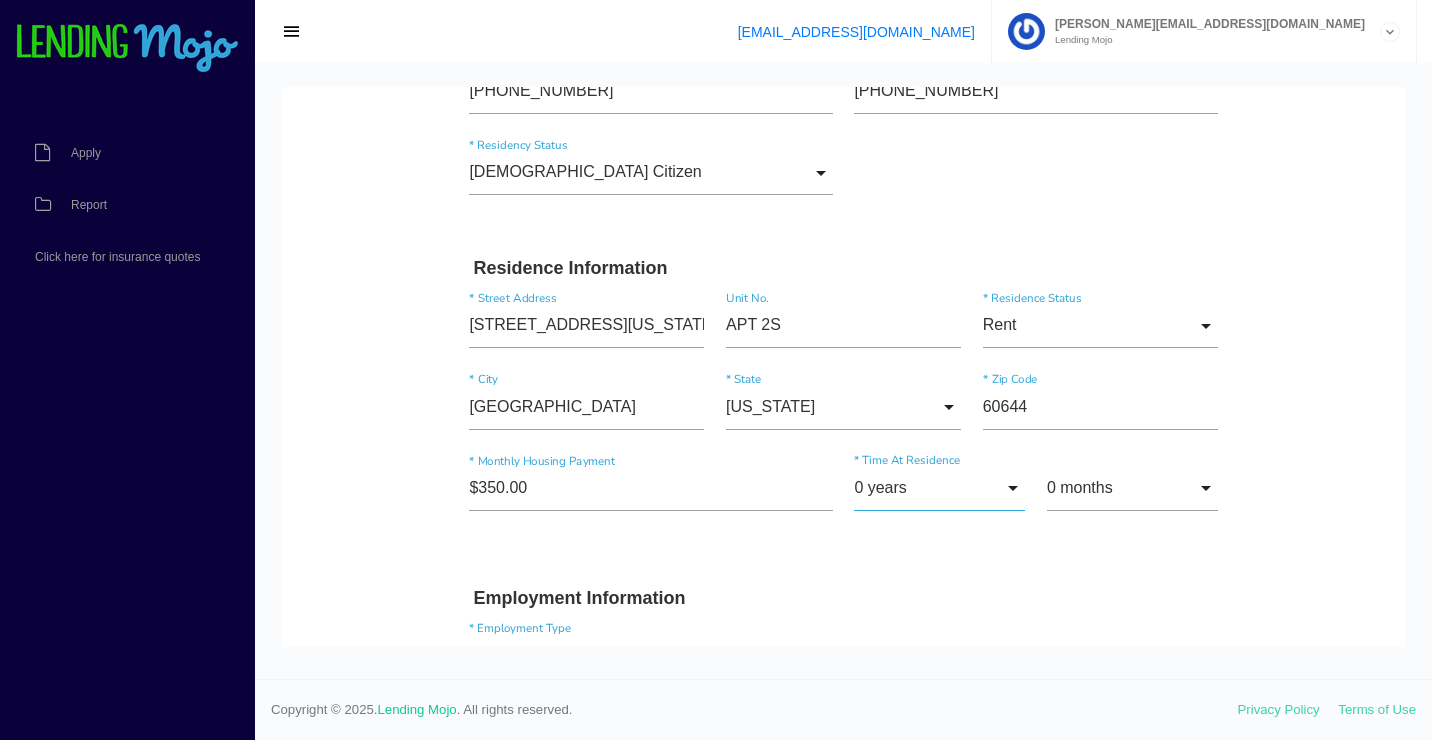 click on "0 years" at bounding box center (939, 488) 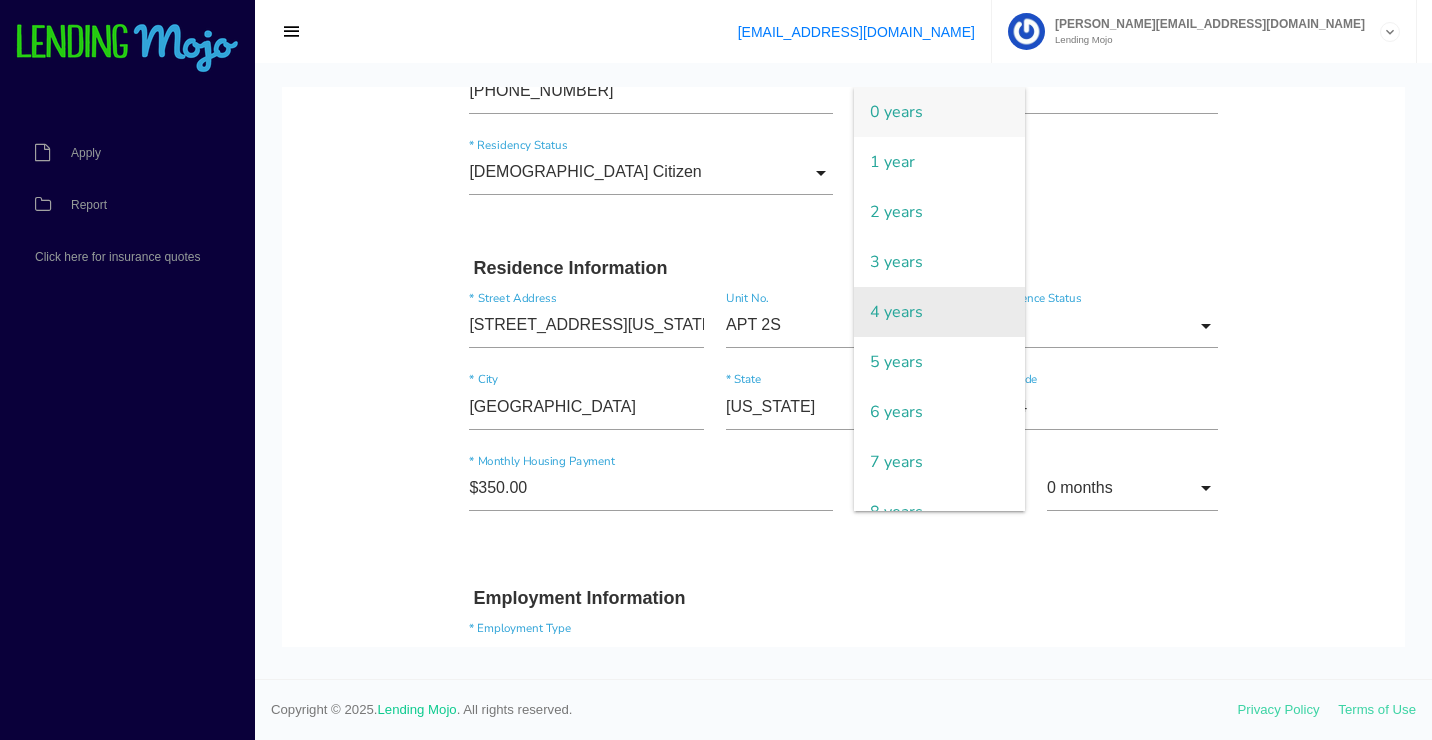 scroll, scrollTop: 500, scrollLeft: 0, axis: vertical 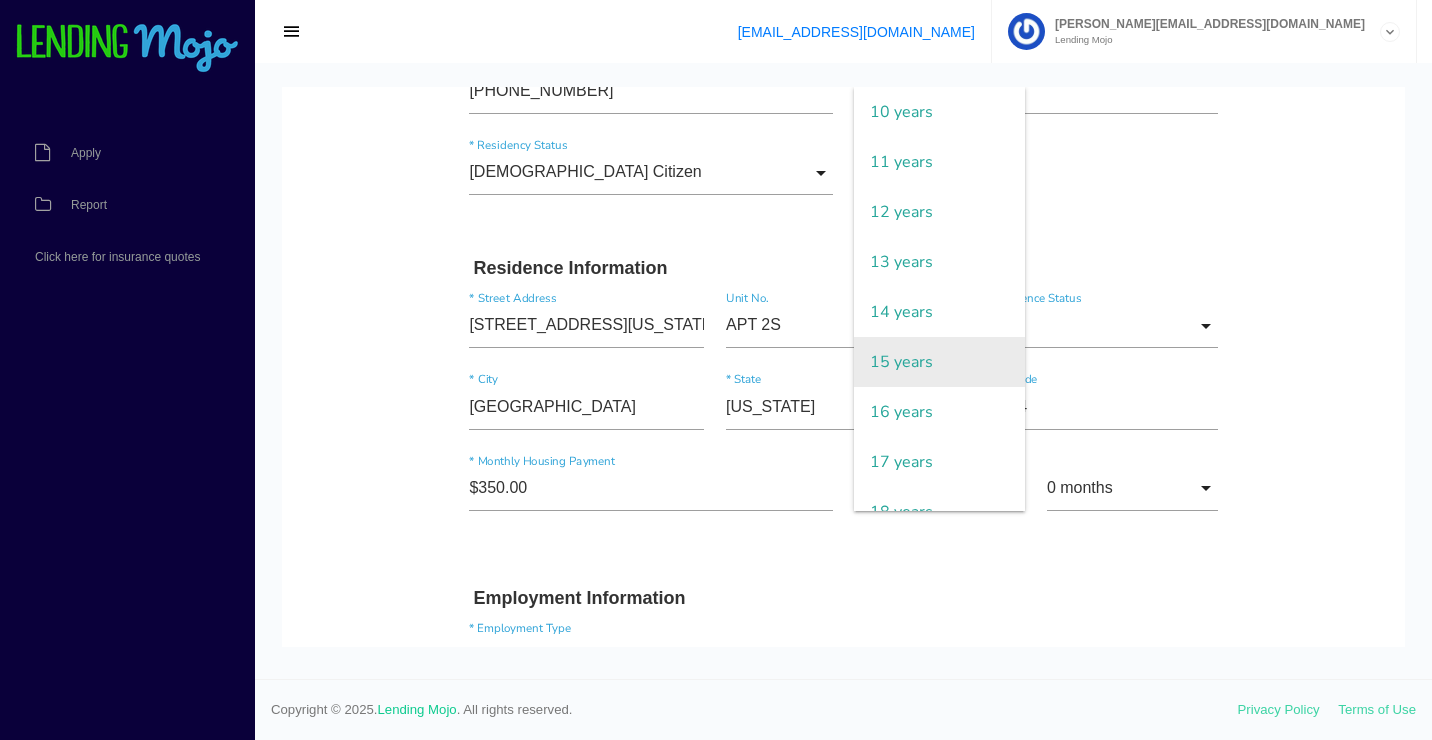 click on "15 years" at bounding box center (939, 362) 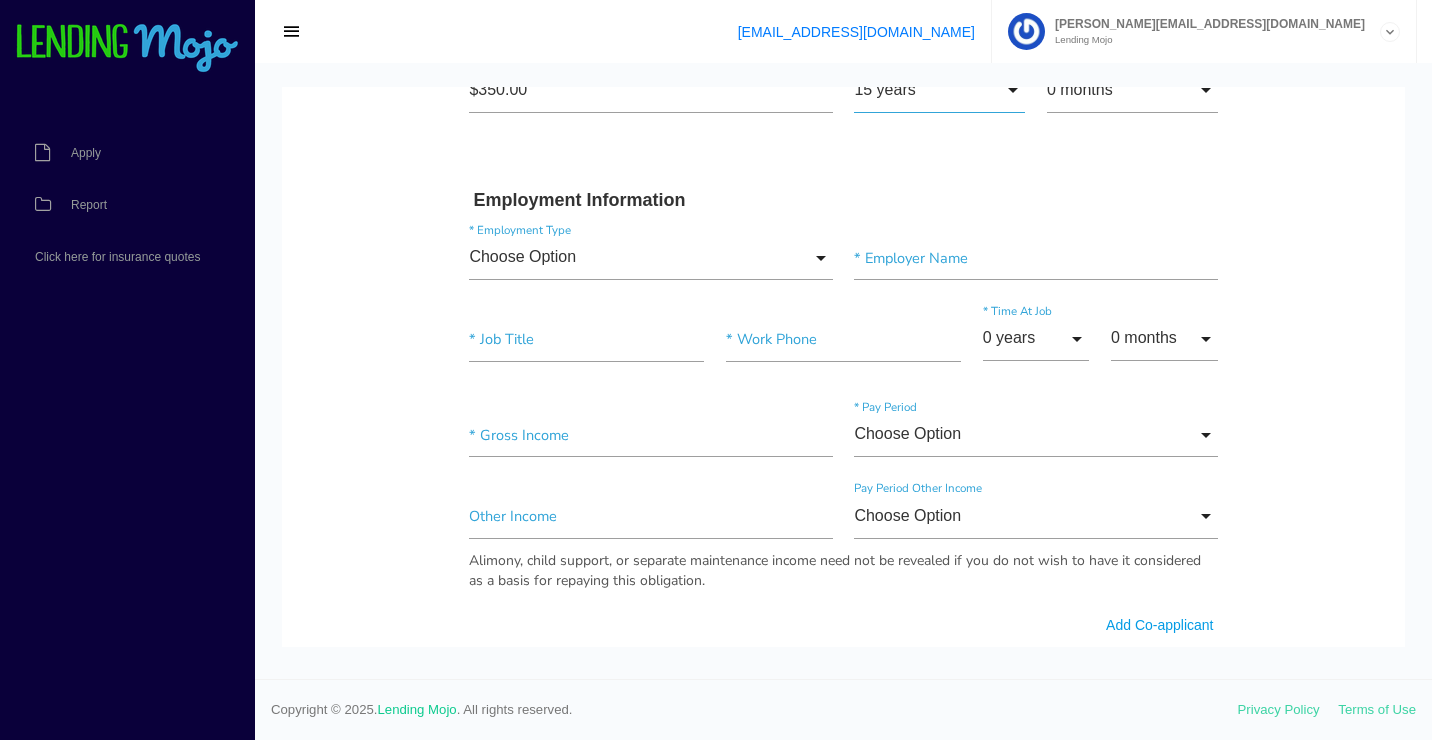 scroll, scrollTop: 800, scrollLeft: 0, axis: vertical 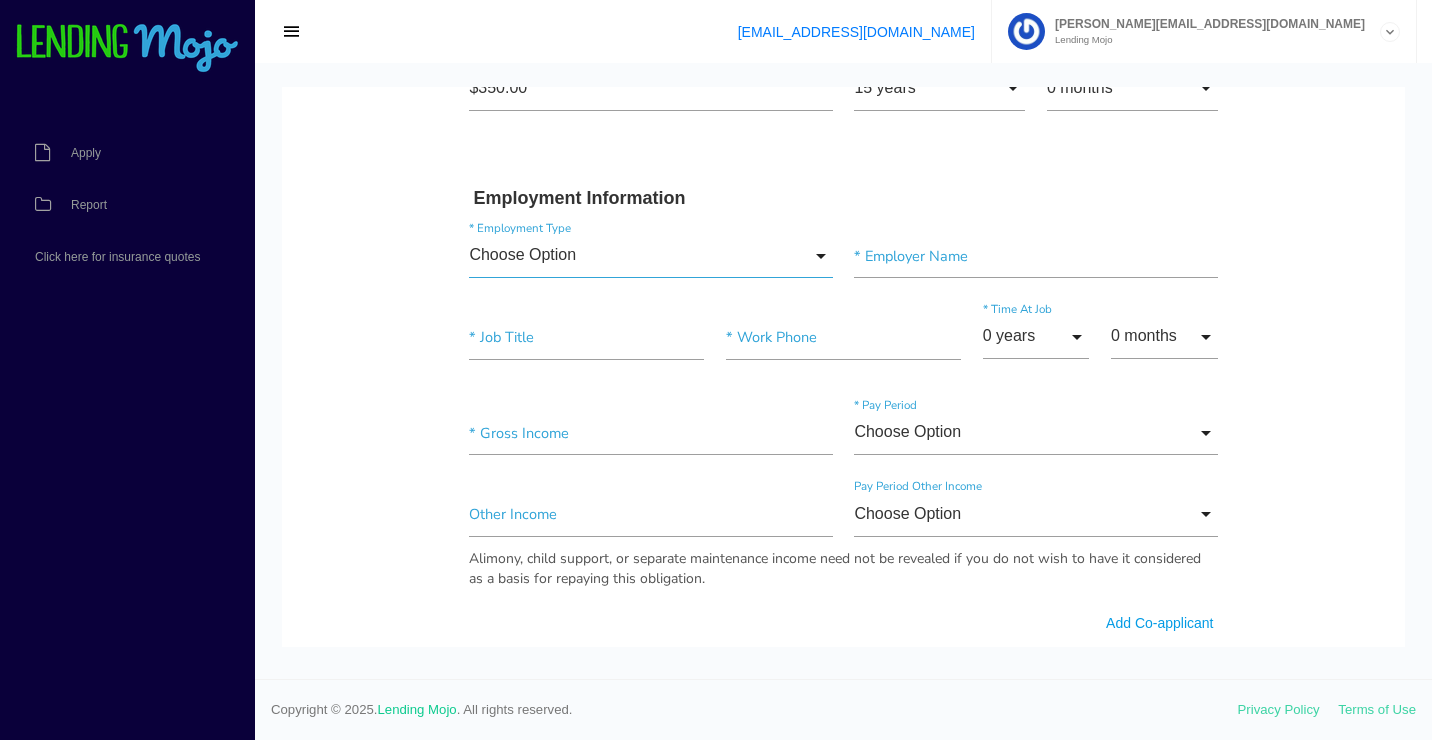 click on "Choose Option" at bounding box center [650, 256] 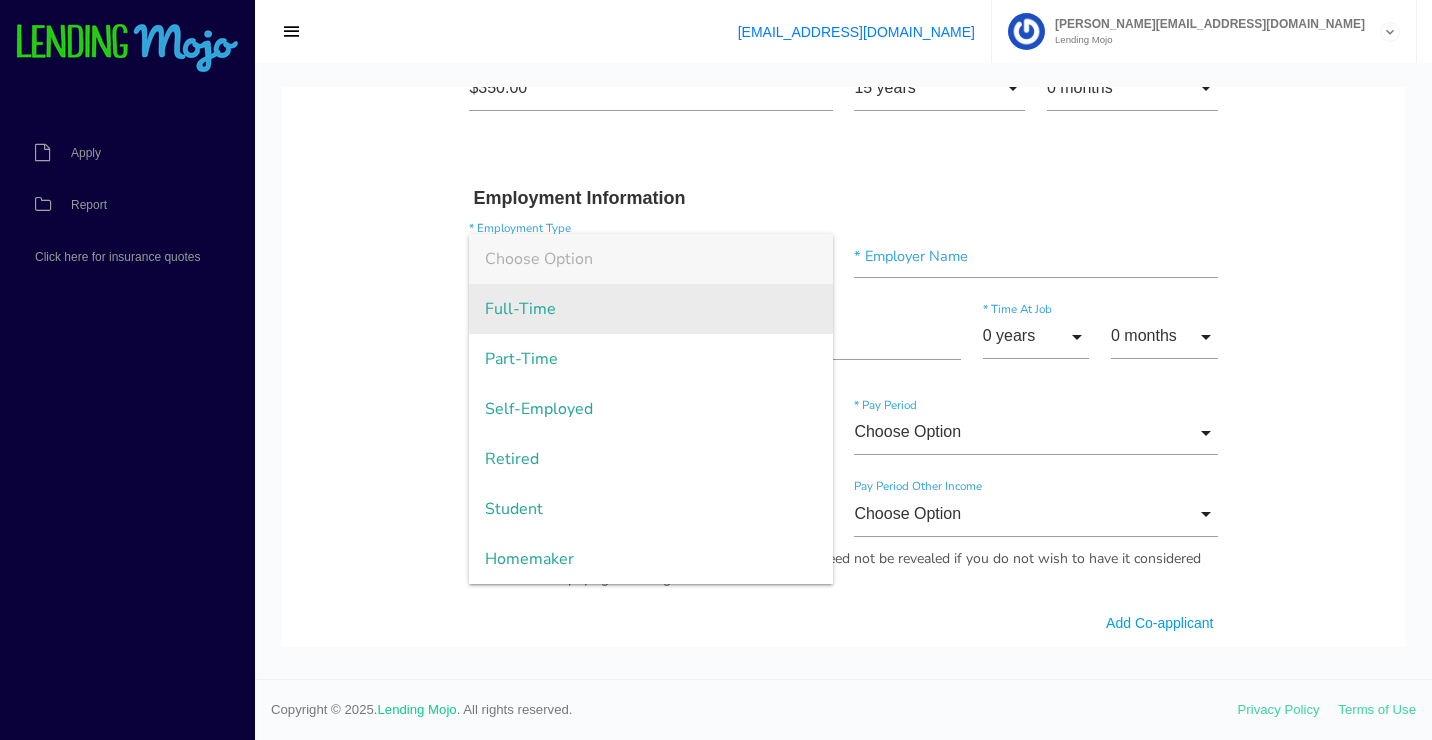 click on "Full-Time" at bounding box center [650, 309] 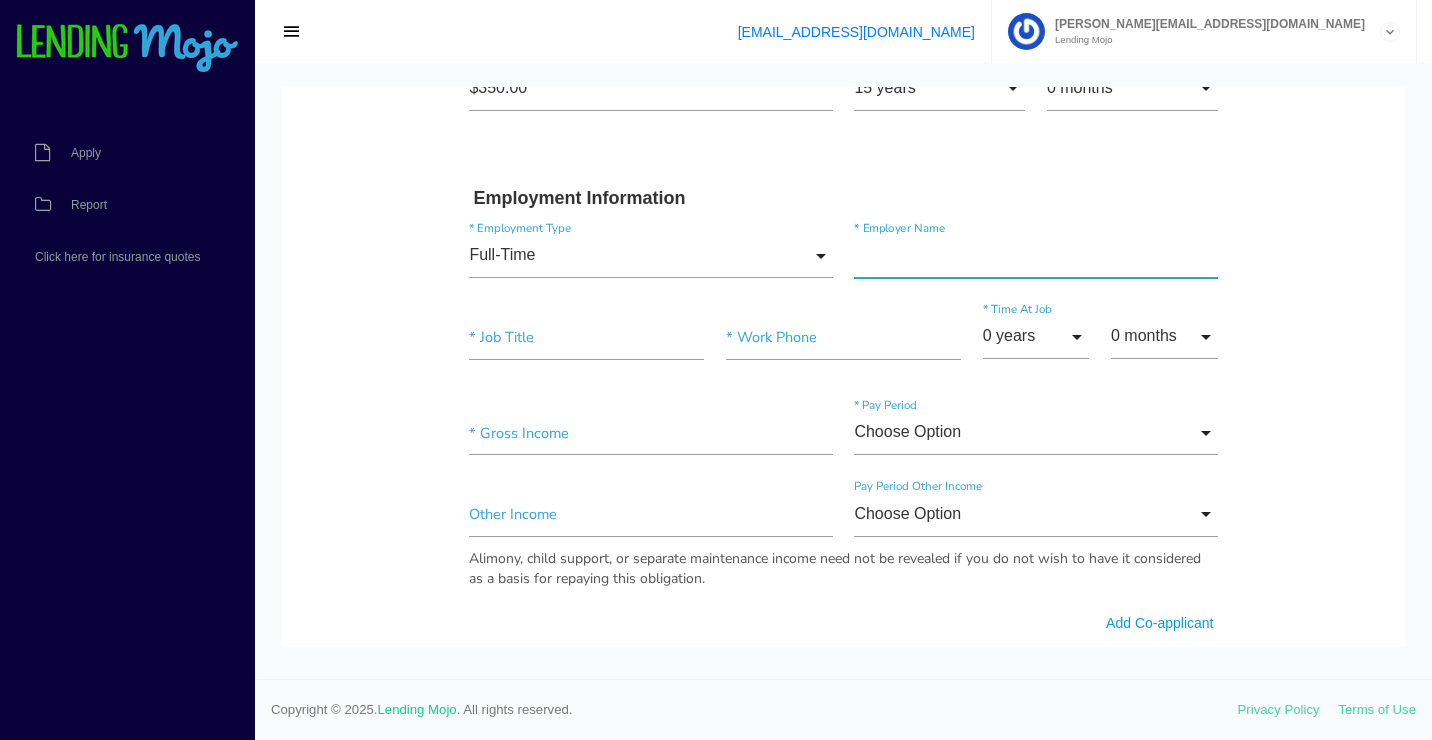 click at bounding box center (1035, 256) 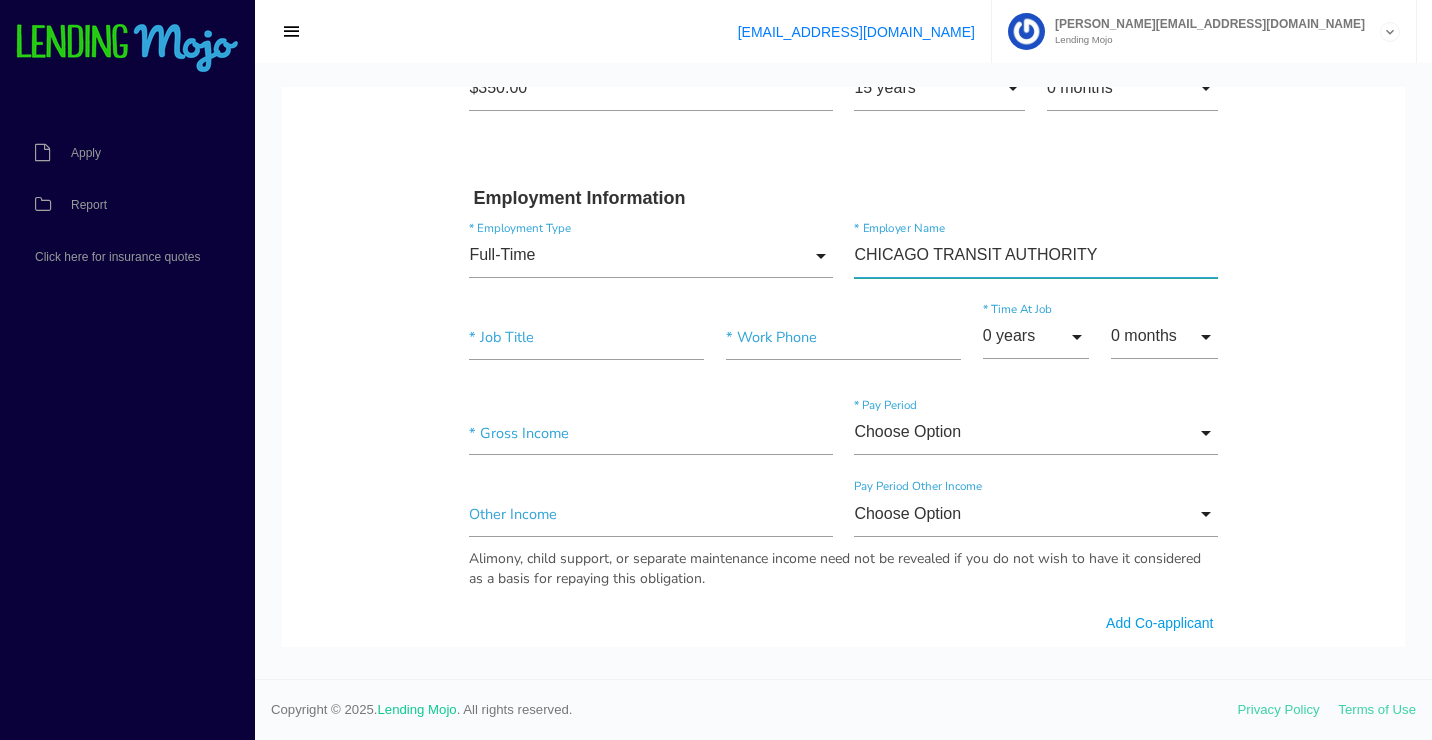 type on "CHICAGO TRANSIT AUTHORITY" 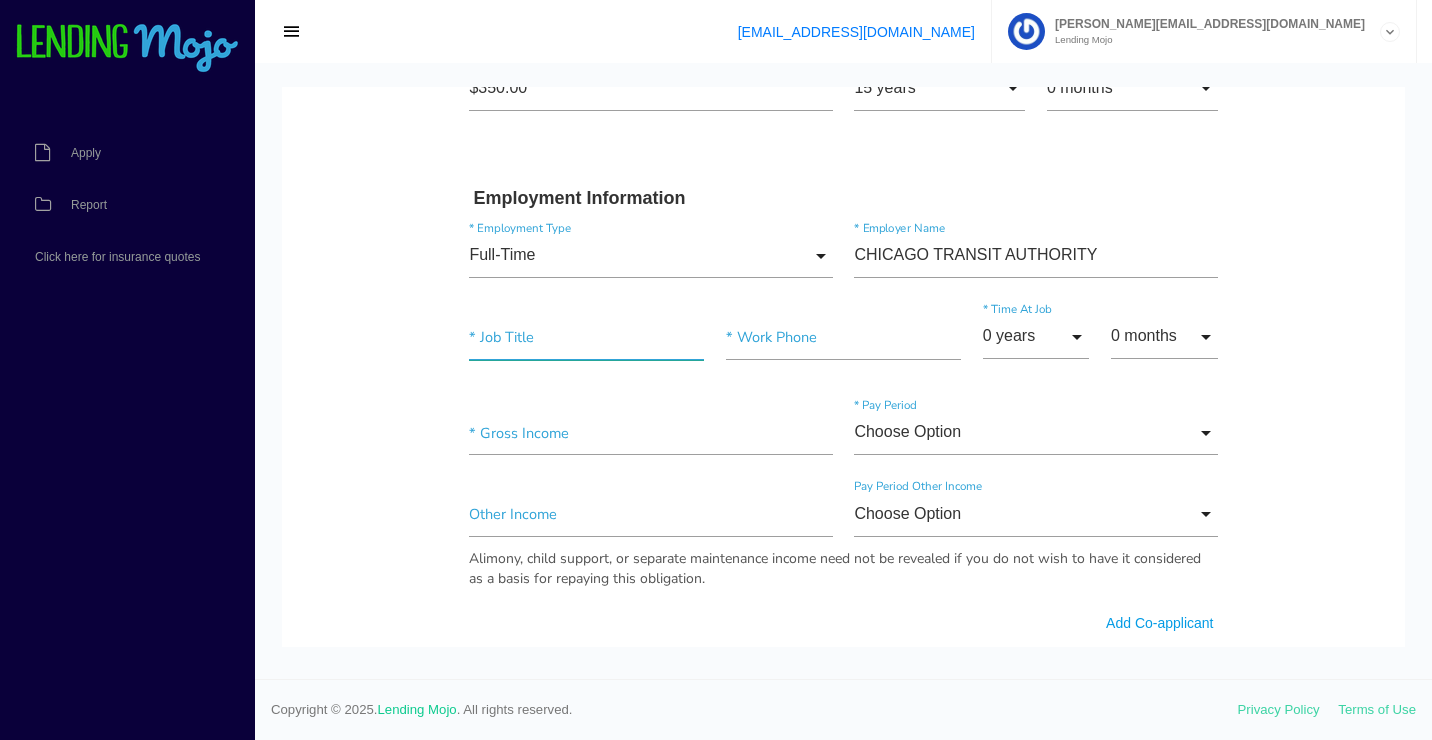 click at bounding box center [586, 337] 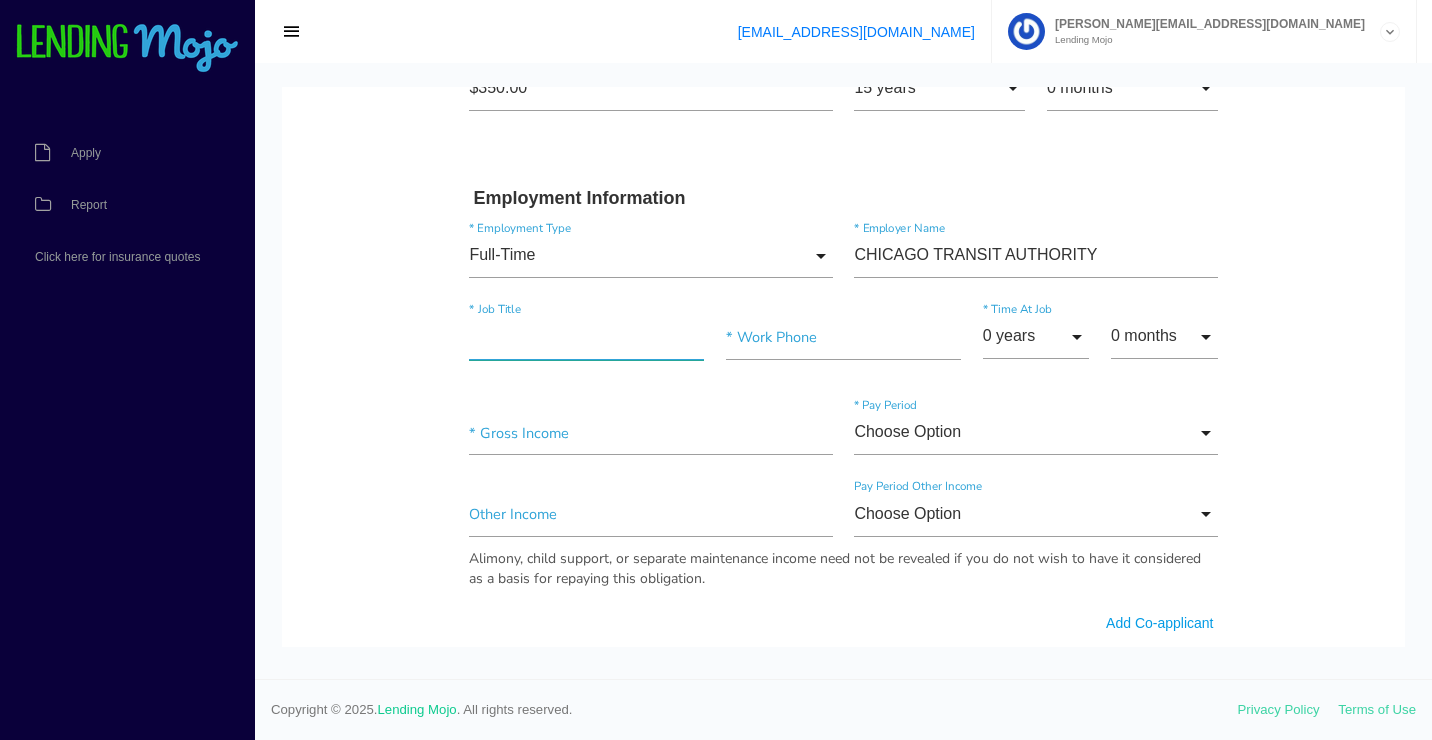 paste on "MAINTENANCE" 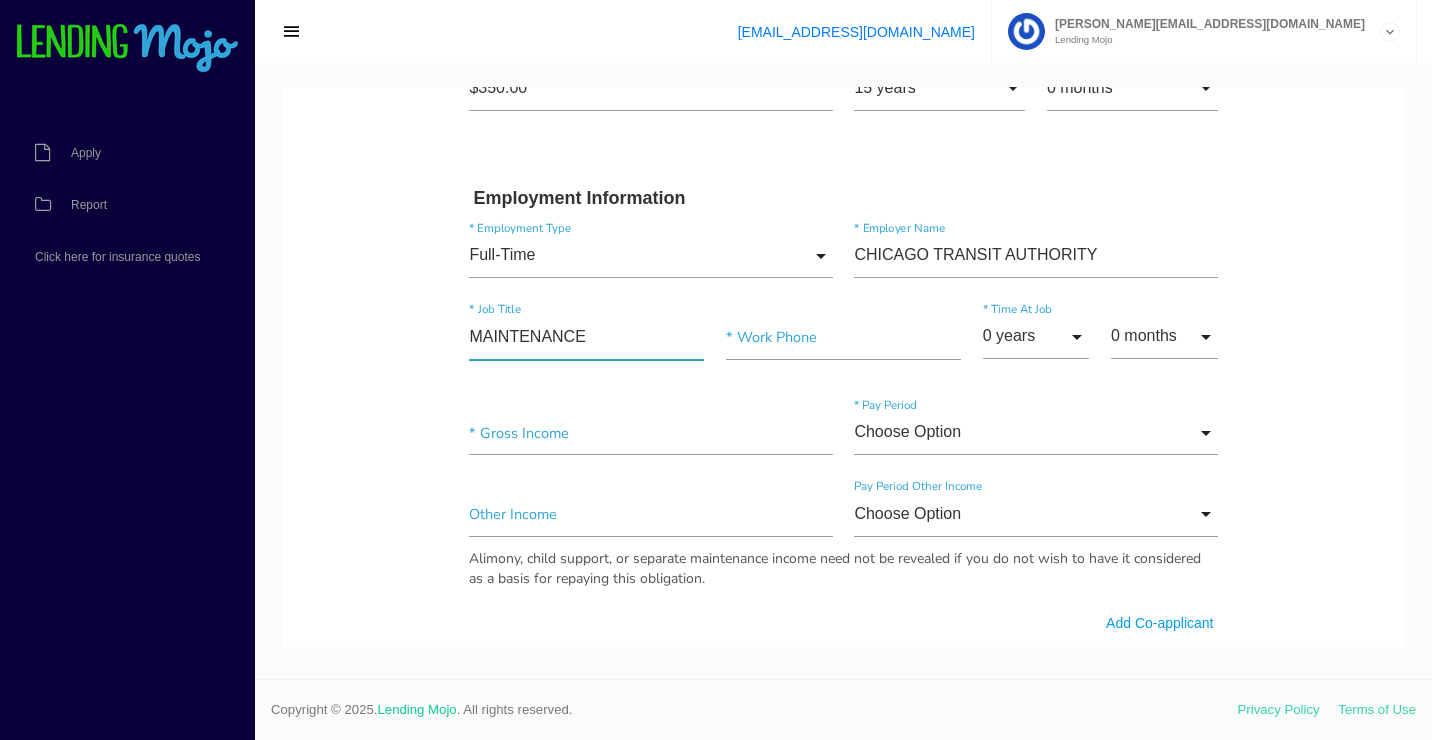 type on "MAINTENANCE" 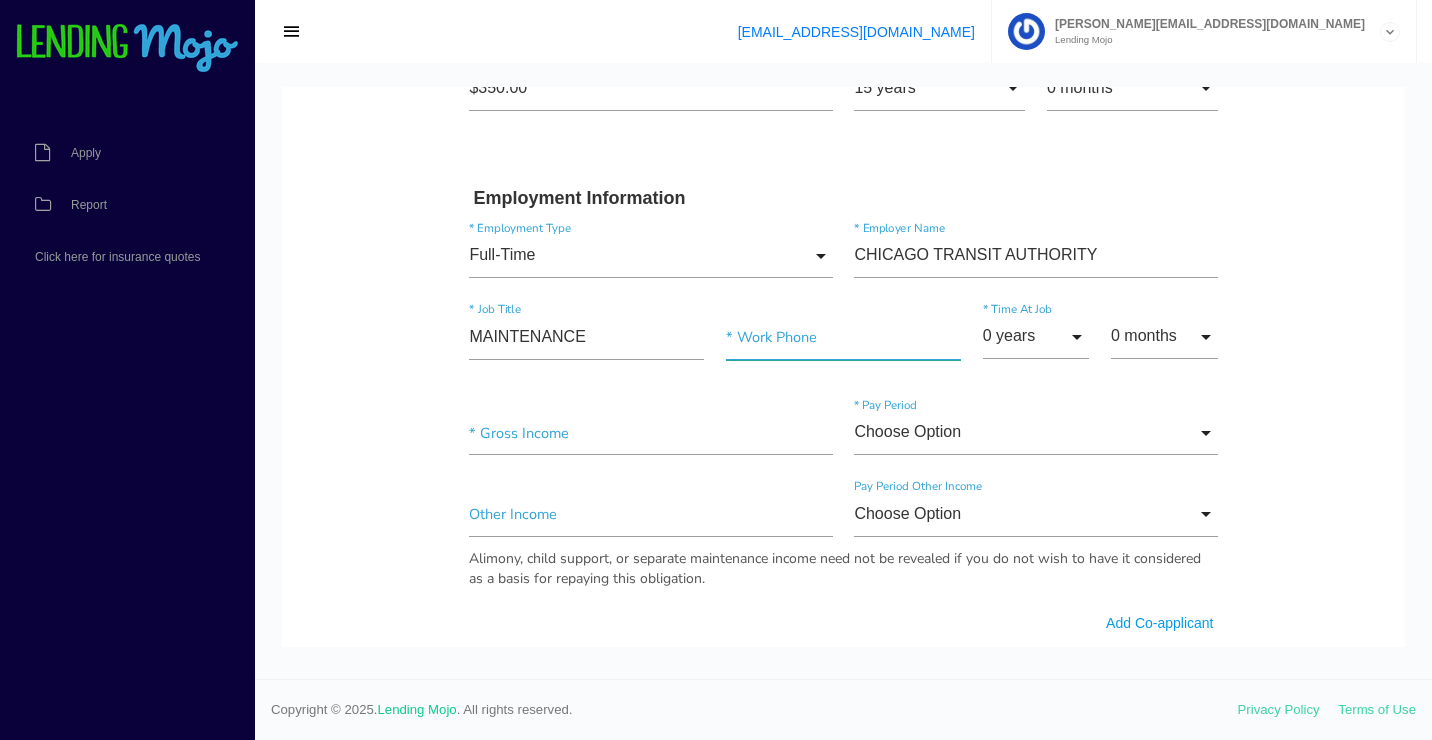 click at bounding box center (843, 337) 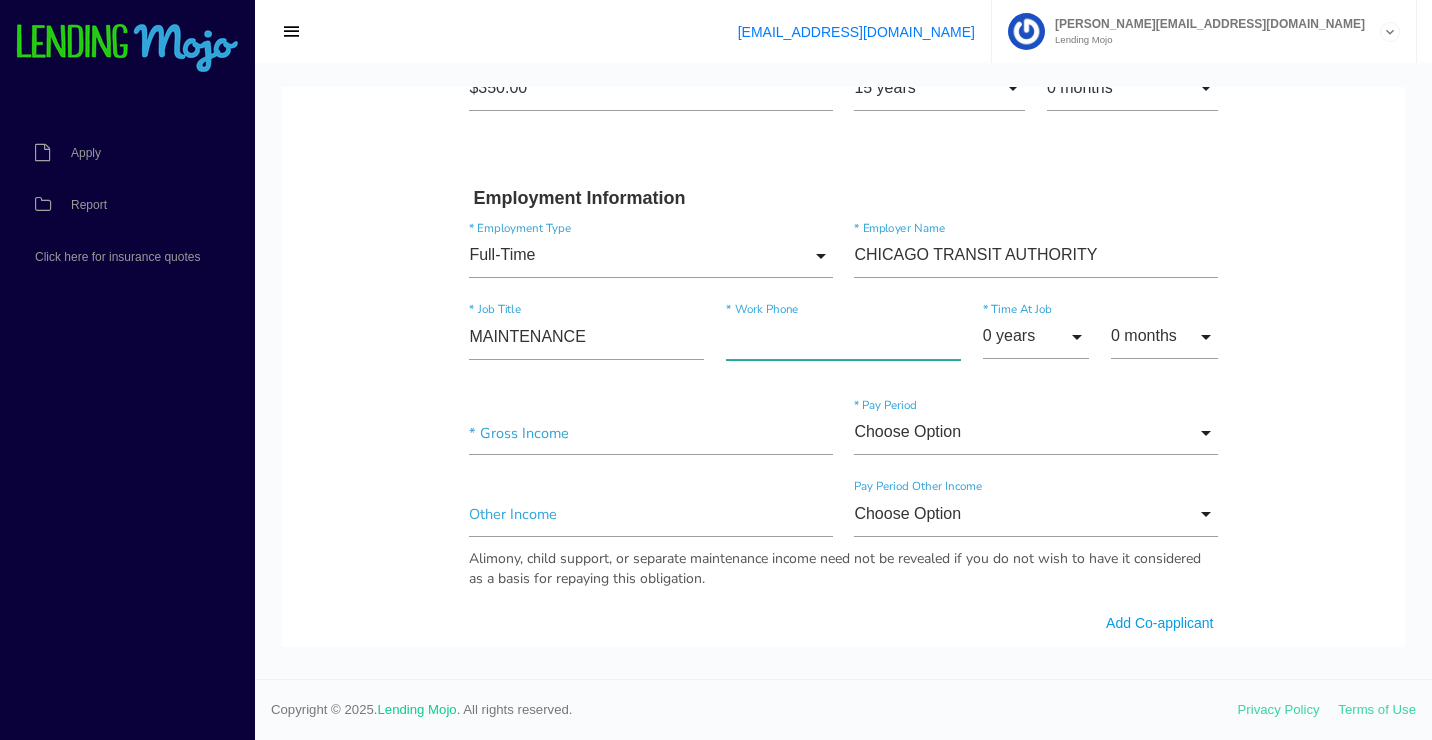 paste on "(888) 968-7282" 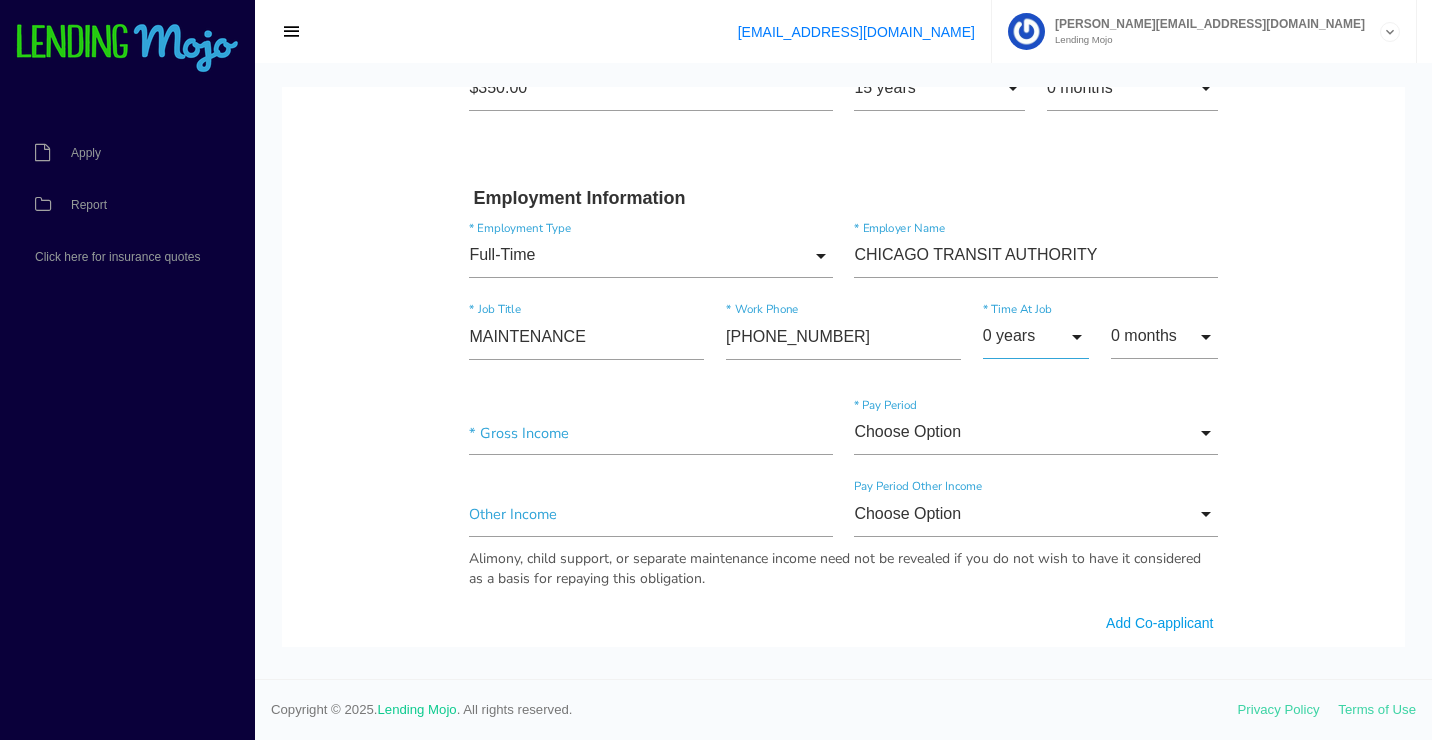 click on "0 years" at bounding box center (1036, 337) 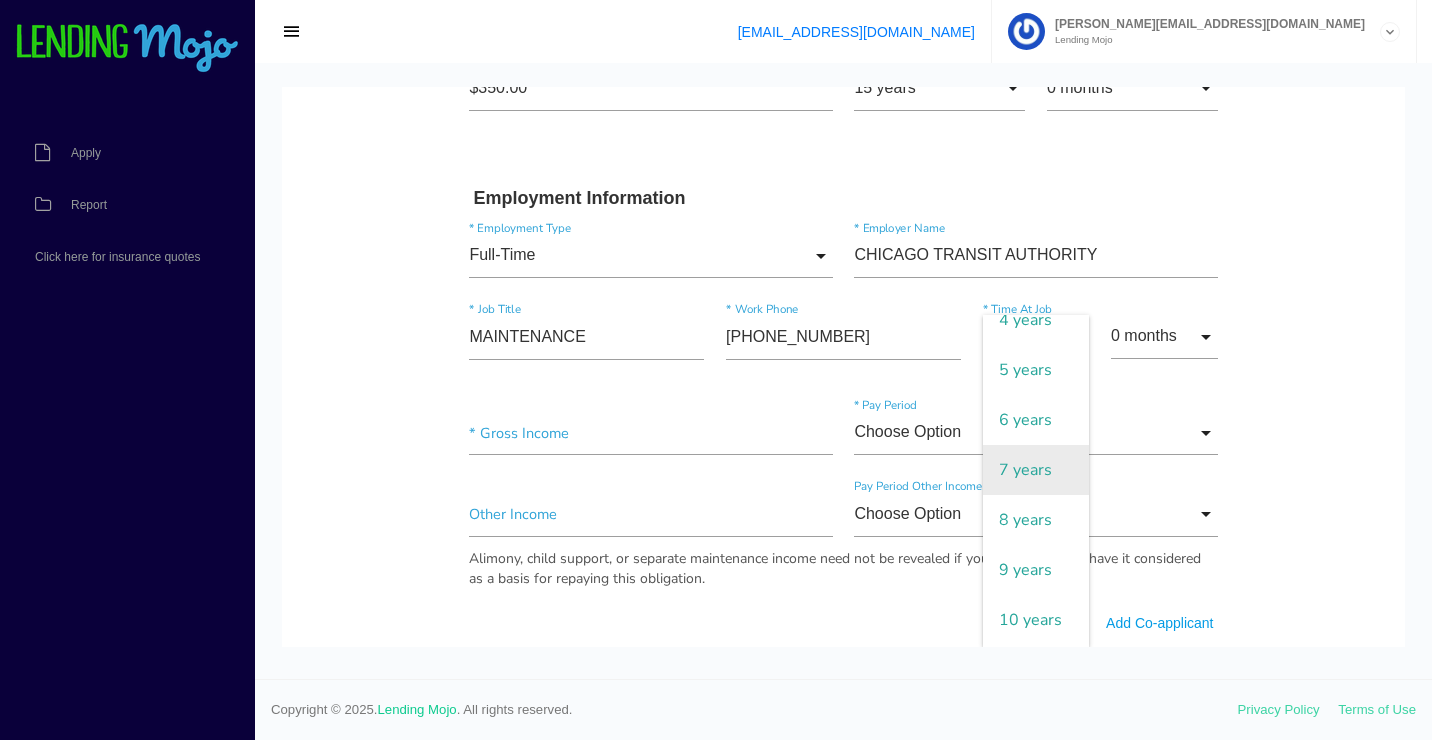scroll, scrollTop: 200, scrollLeft: 0, axis: vertical 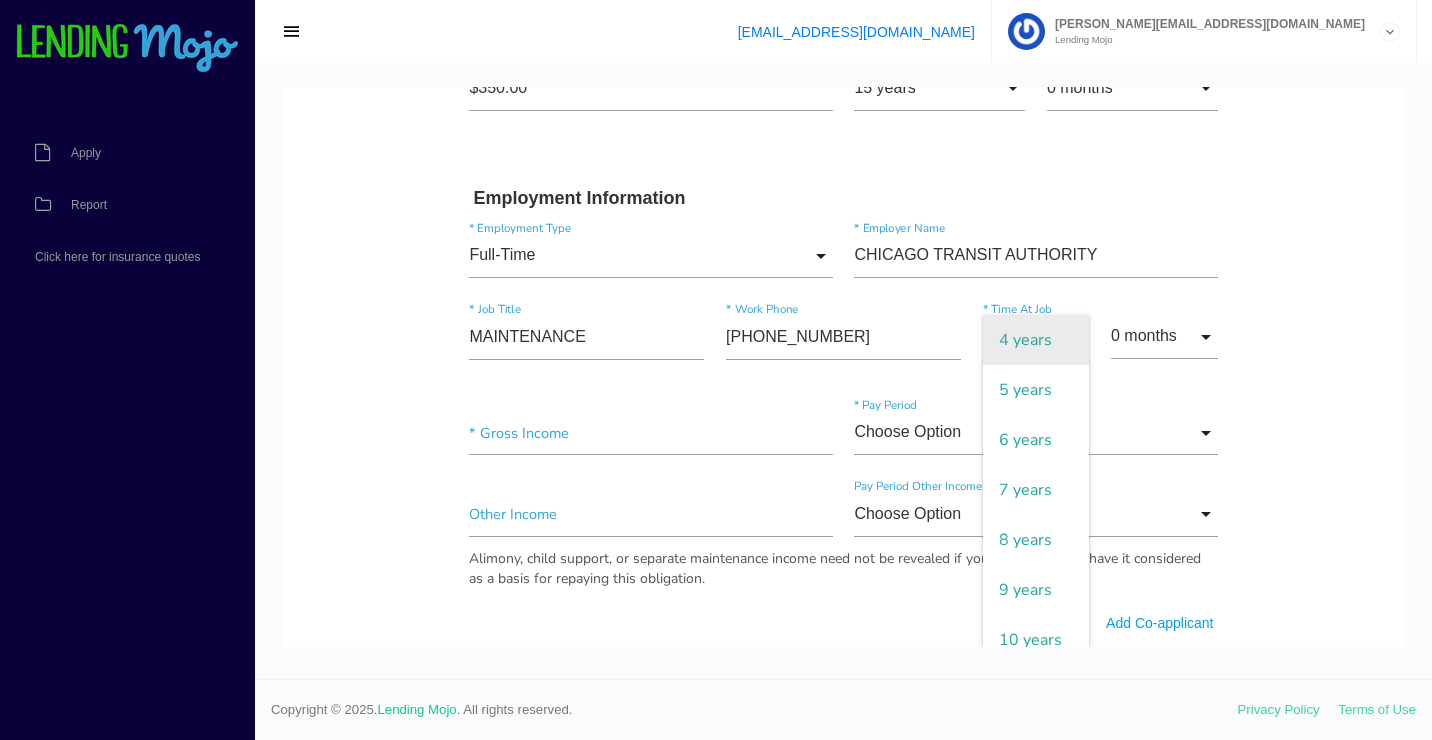 click on "4 years" at bounding box center [1036, 340] 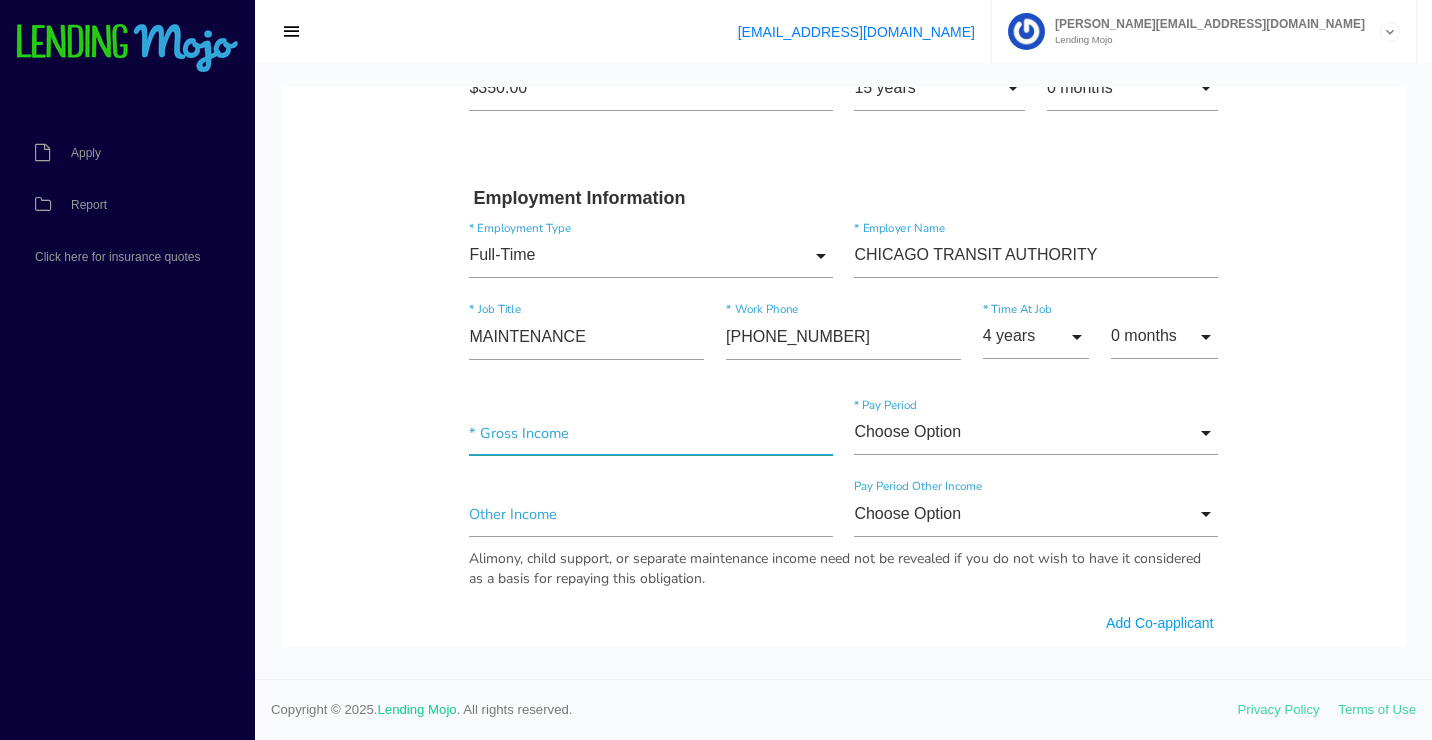 click at bounding box center [650, 433] 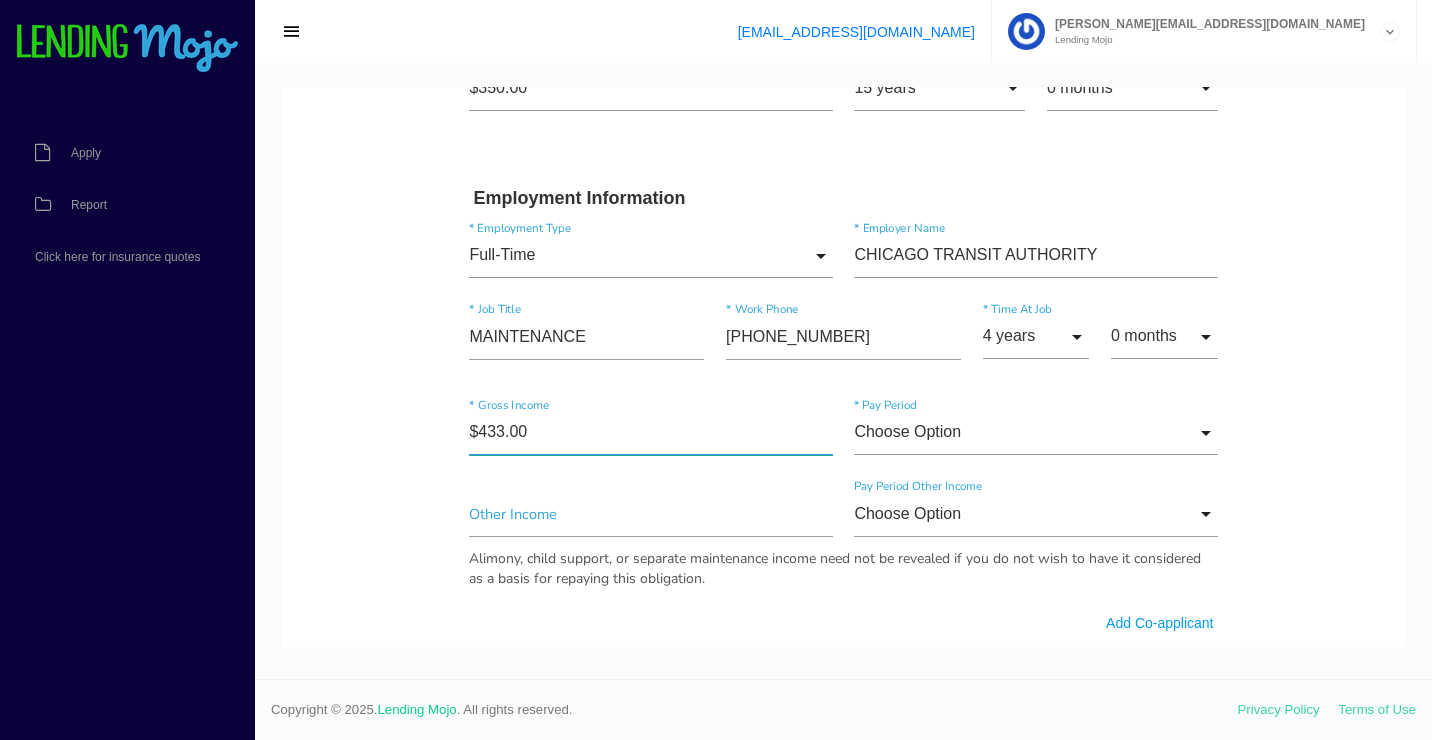 type on "$4,334.00" 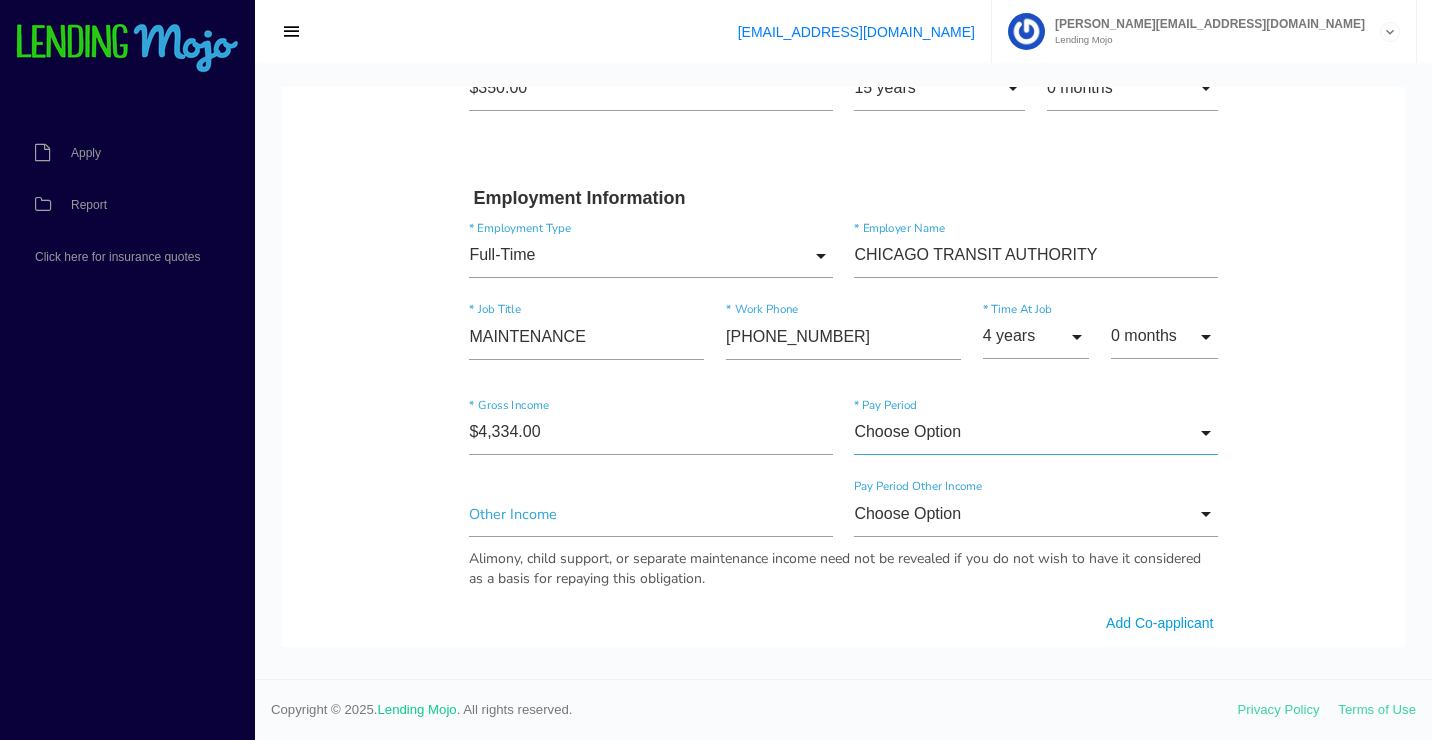 click on "Choose Option" at bounding box center (1035, 433) 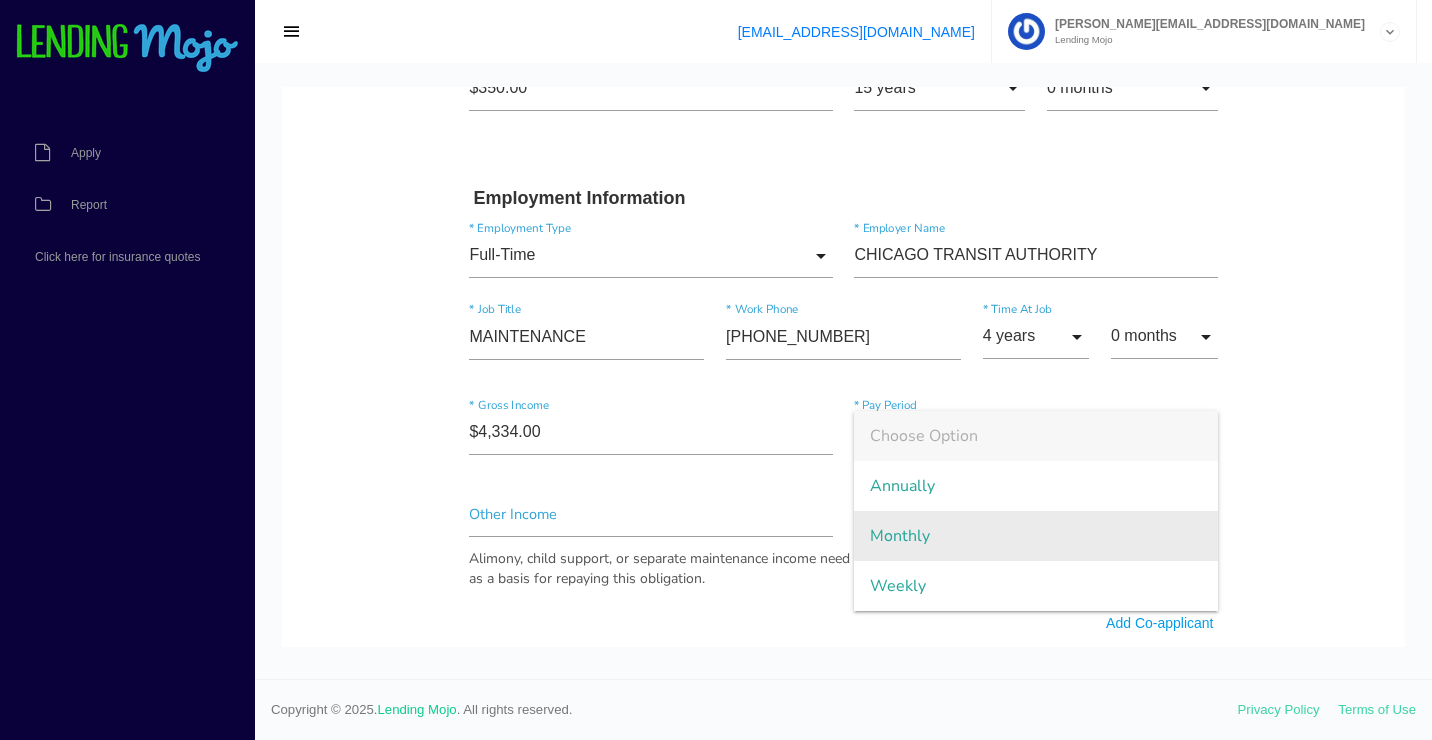 click on "Monthly" at bounding box center [1035, 536] 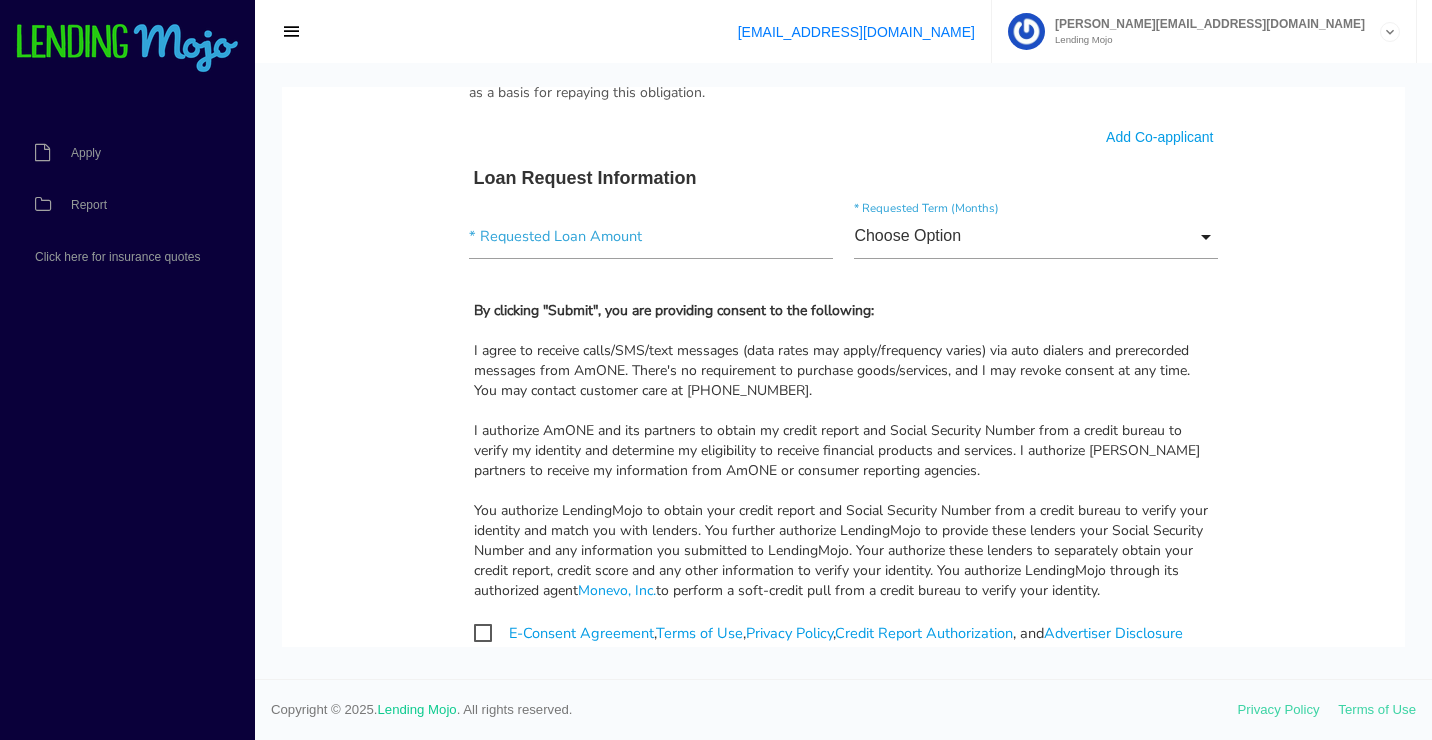 scroll, scrollTop: 1300, scrollLeft: 0, axis: vertical 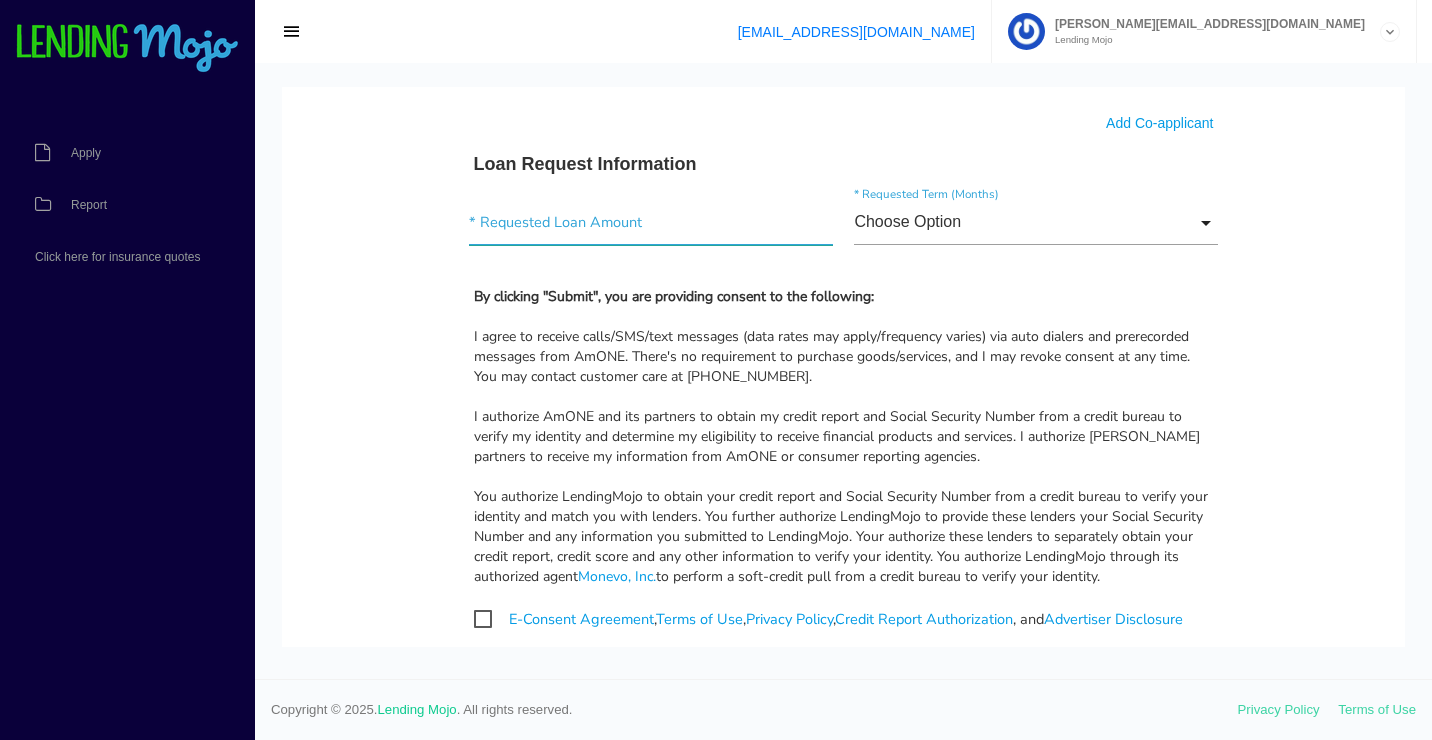 click at bounding box center [650, 222] 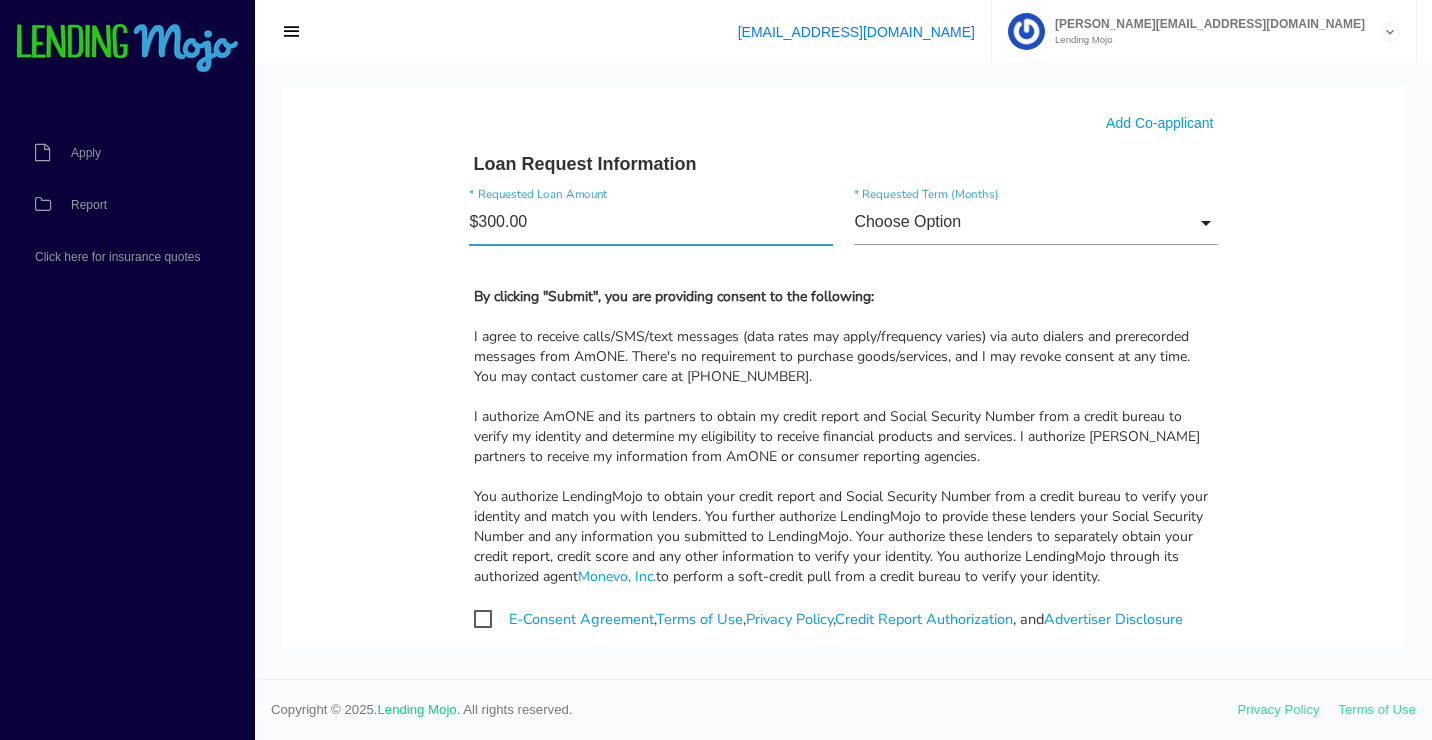 type on "$3,000.00" 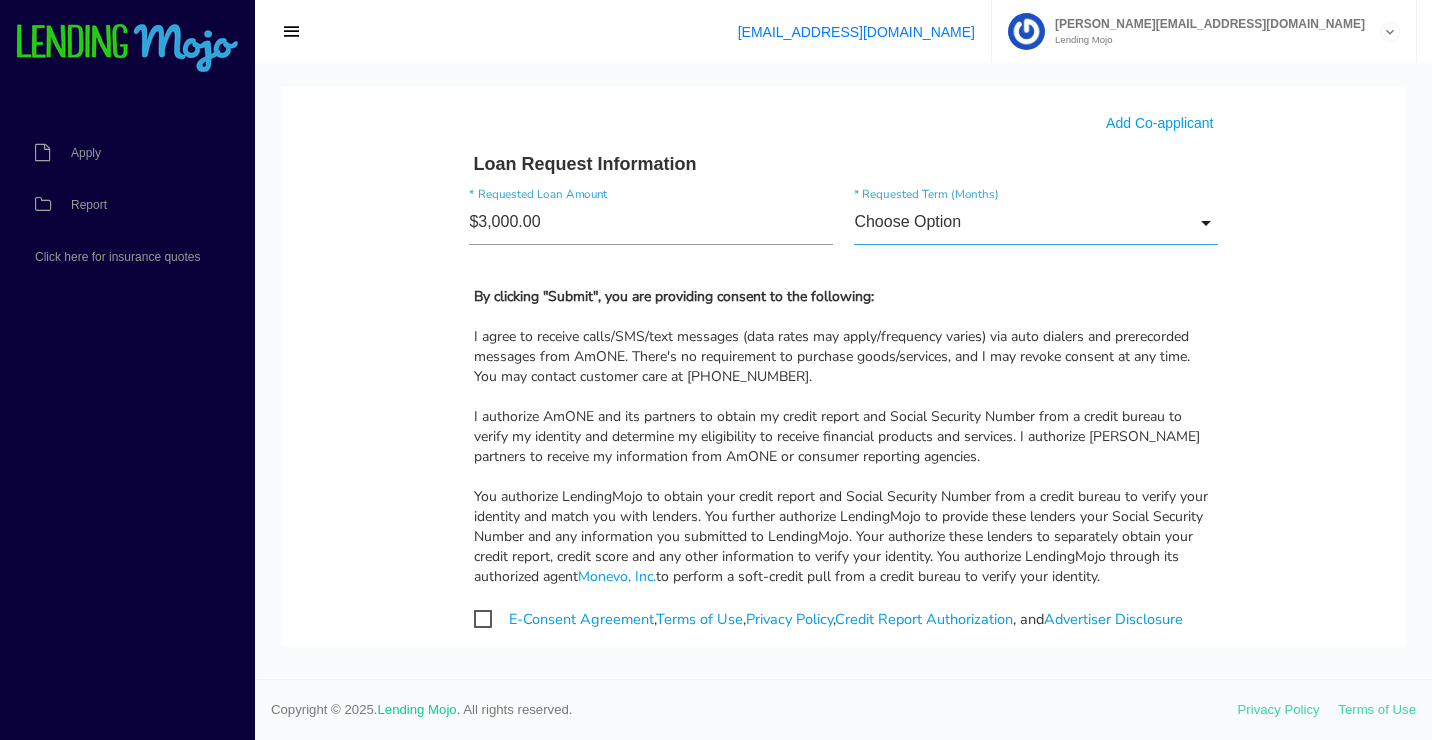 click on "Choose Option" at bounding box center [1035, 222] 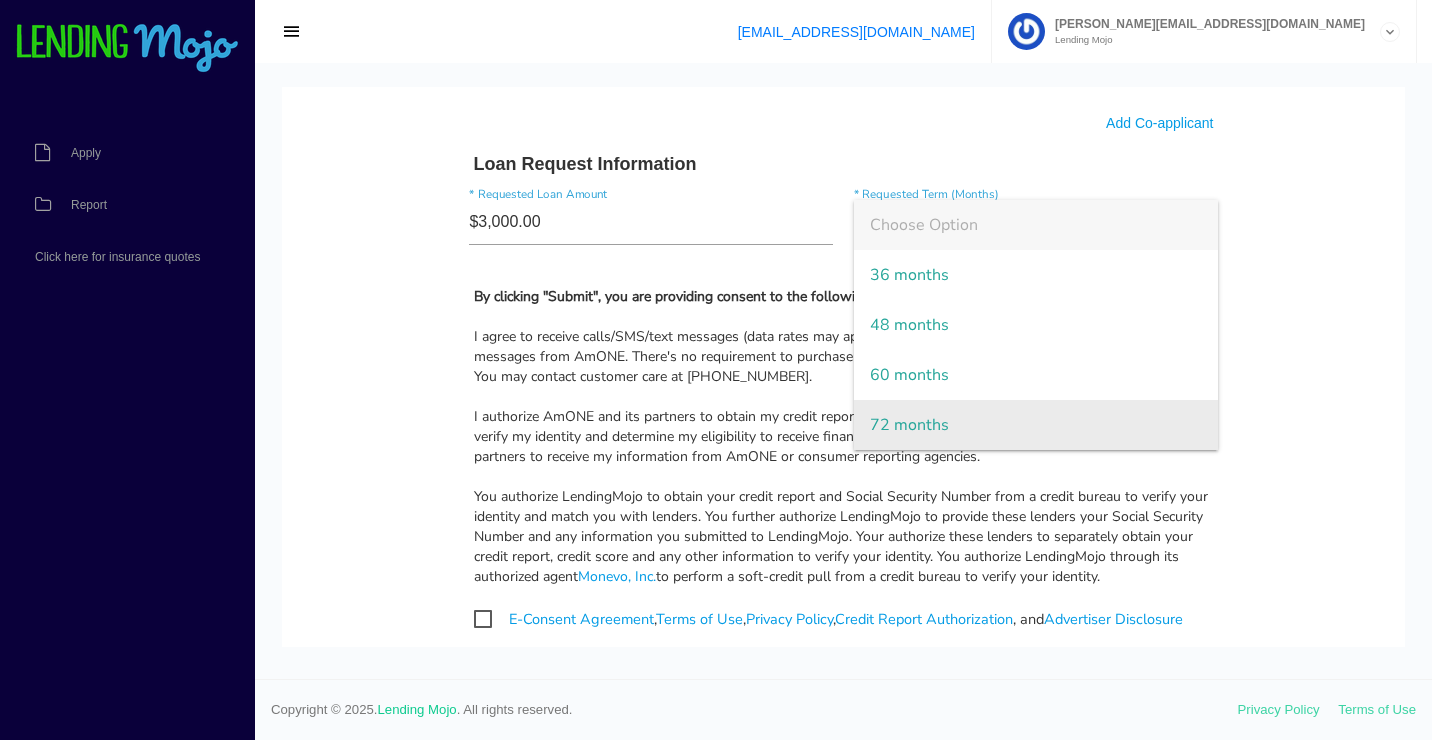 click on "72 months" at bounding box center (1035, 425) 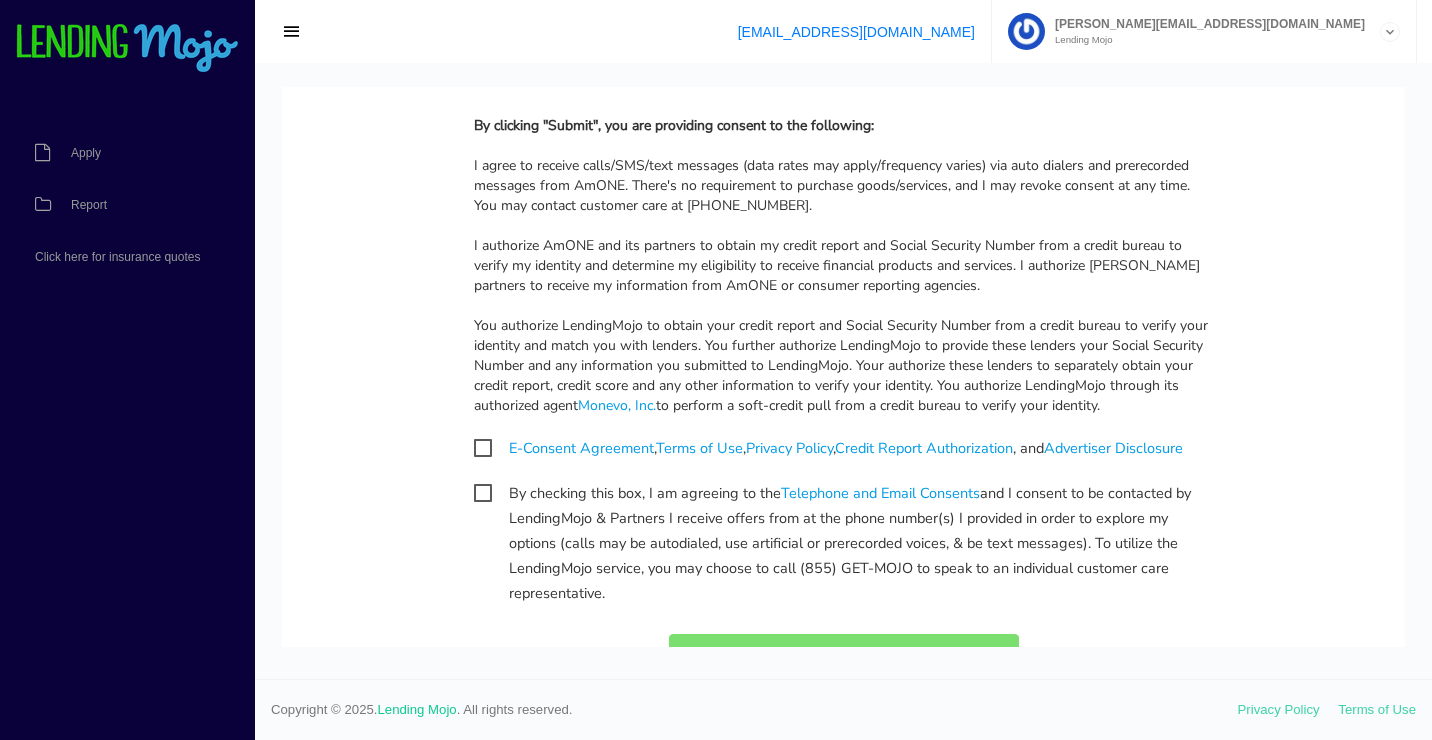 scroll, scrollTop: 1500, scrollLeft: 0, axis: vertical 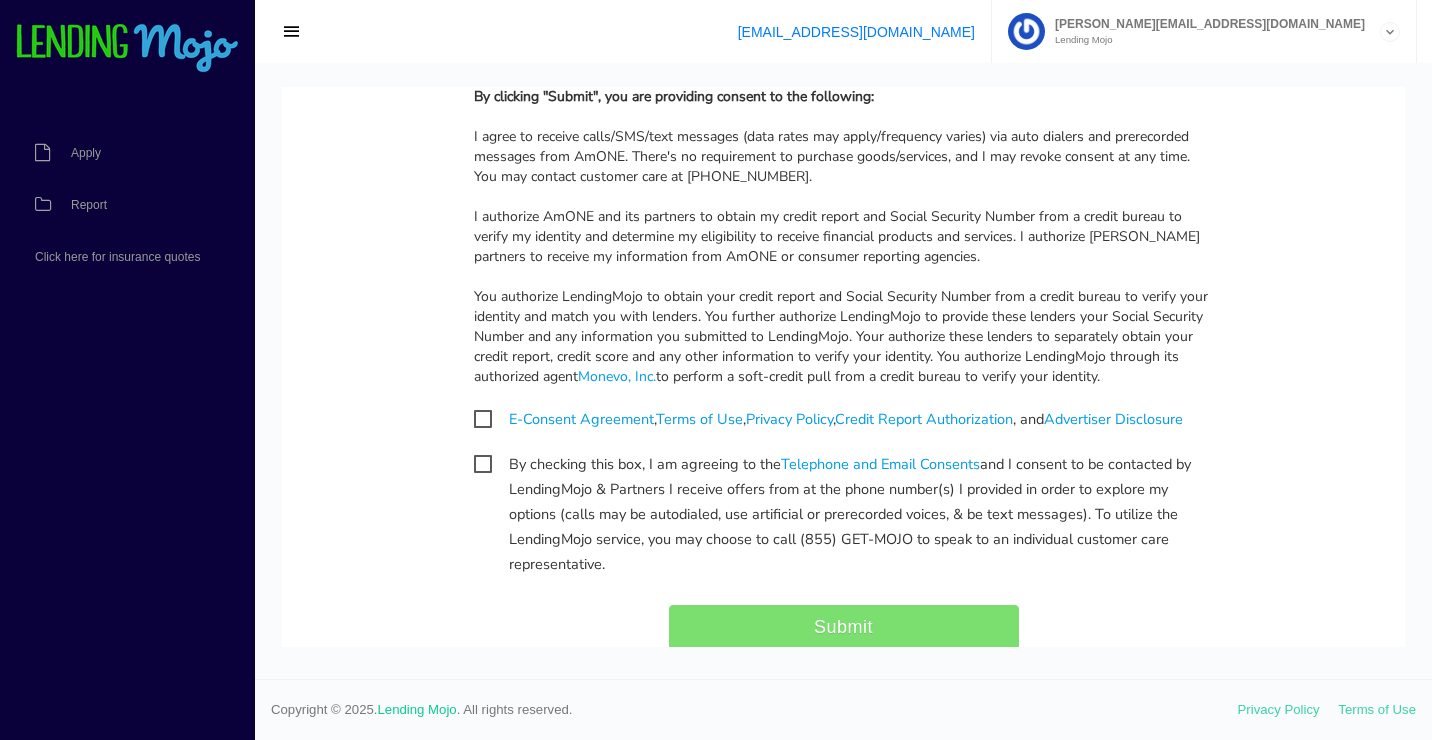 click on "E-Consent Agreement ,
Terms of Use ,
Privacy Policy ,
Credit Report Authorization ,
and  Advertiser Disclosure" at bounding box center (828, 419) 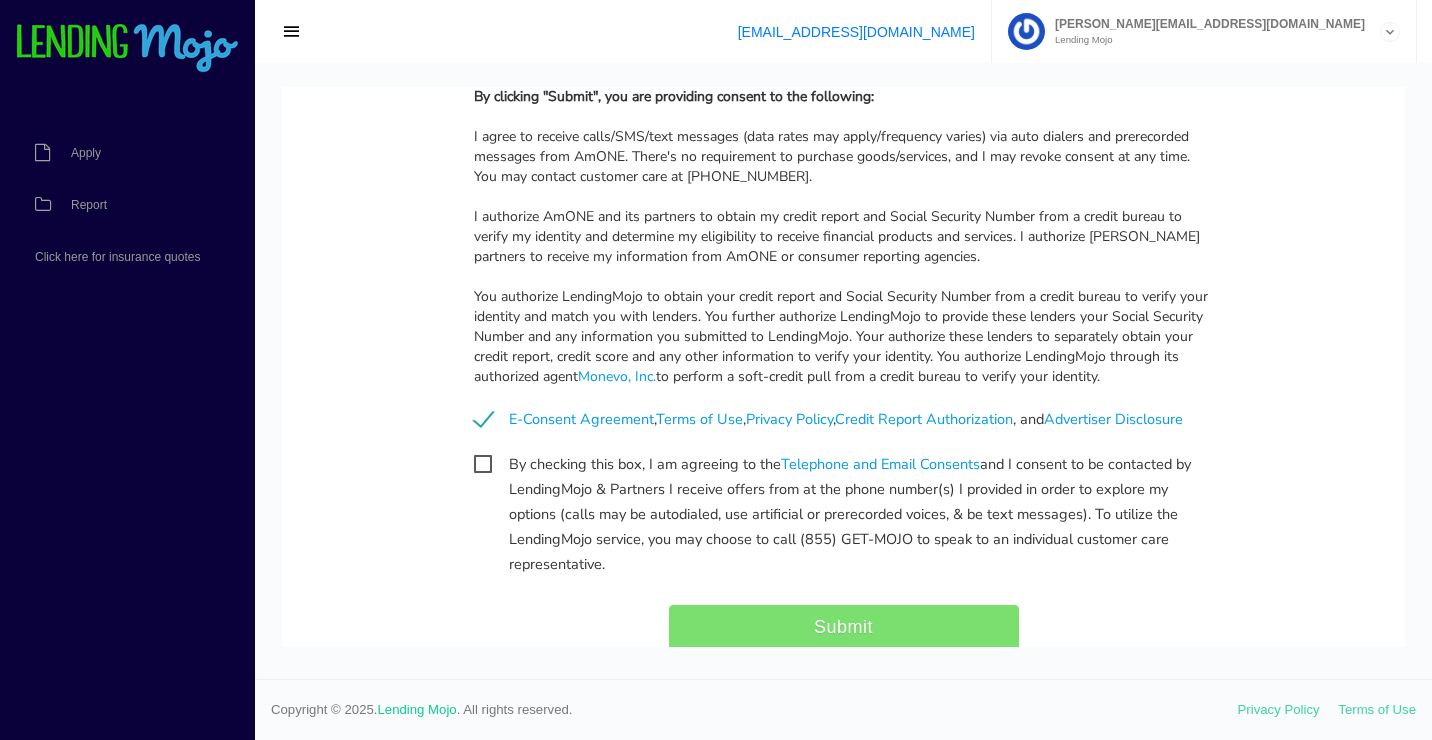 click on "By checking this box, I am agreeing to the
Telephone and Email Consents  and I consent to be contacted by LendingMojo & Partners I receive offers from at the phone number(s) I provided in order to explore my options (calls may be autodialed, use artificial or prerecorded voices, & be text messages). To utilize the LendingMojo service, you may choose to call (855) GET-MOJO to speak to an individual customer care representative." at bounding box center [844, 464] 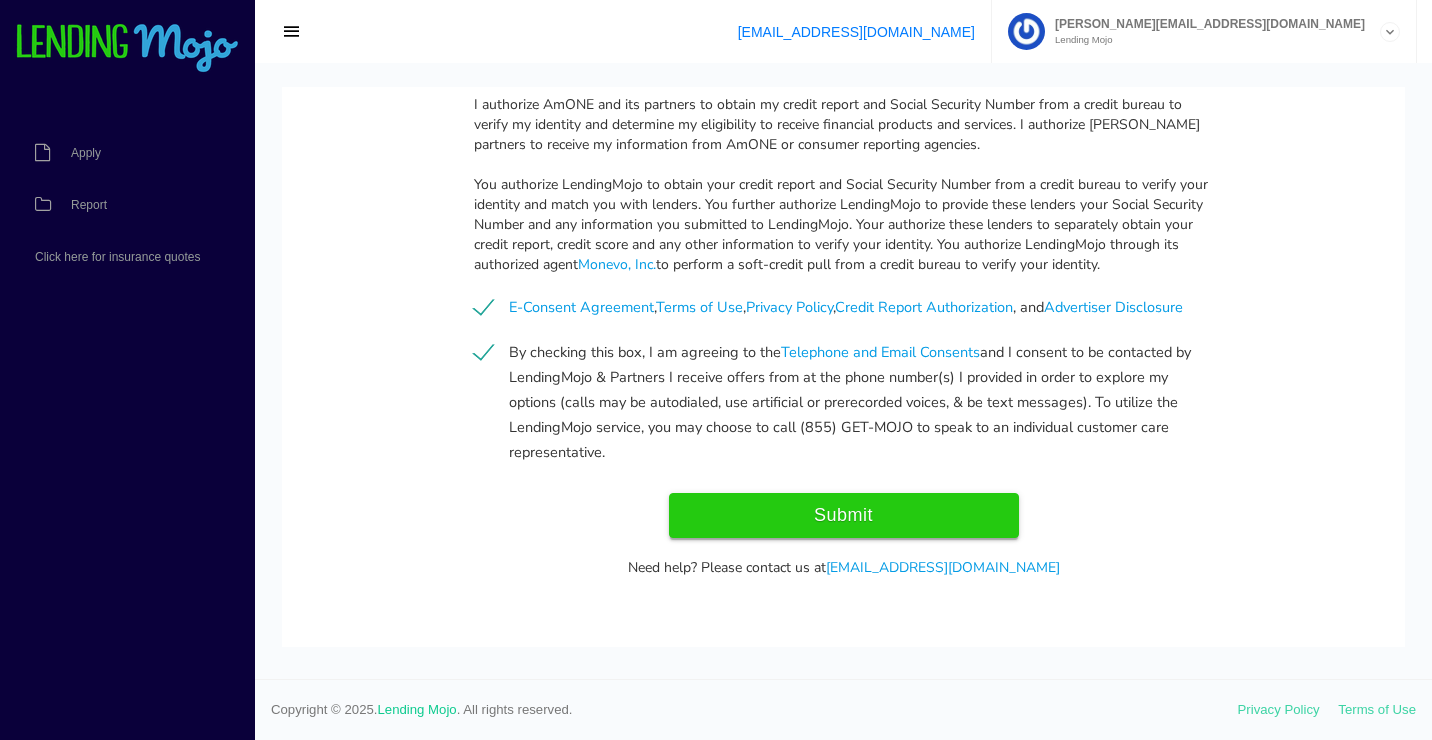 scroll, scrollTop: 1623, scrollLeft: 0, axis: vertical 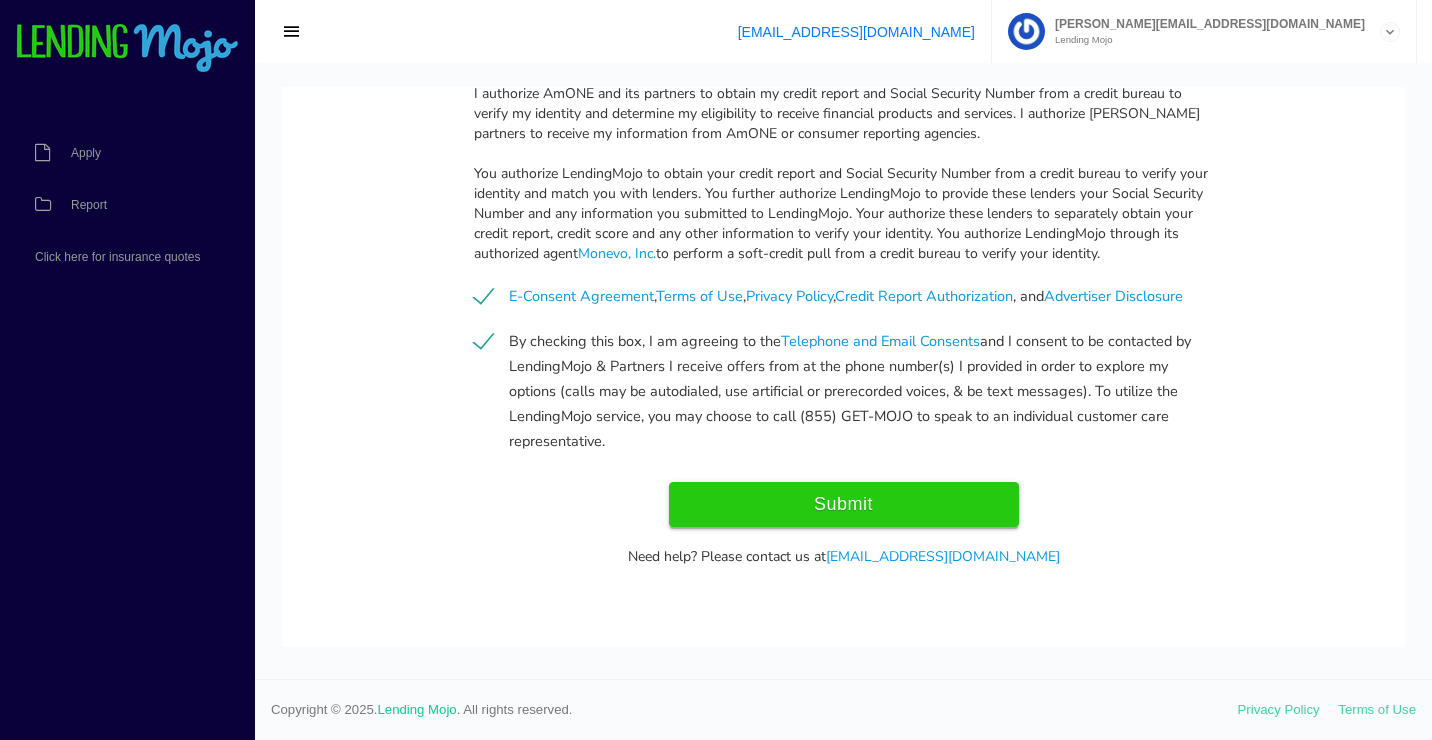 click on "Submit" at bounding box center (844, 504) 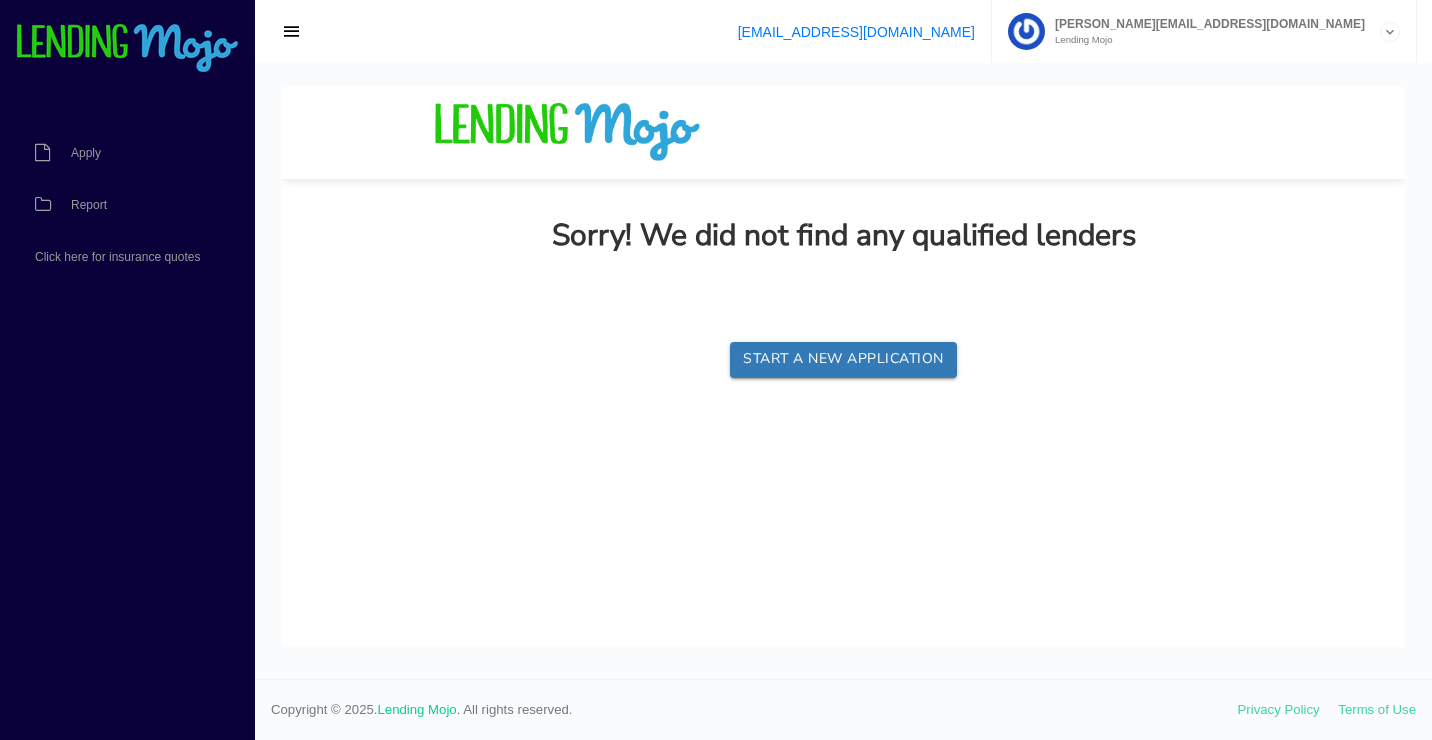 scroll, scrollTop: 0, scrollLeft: 0, axis: both 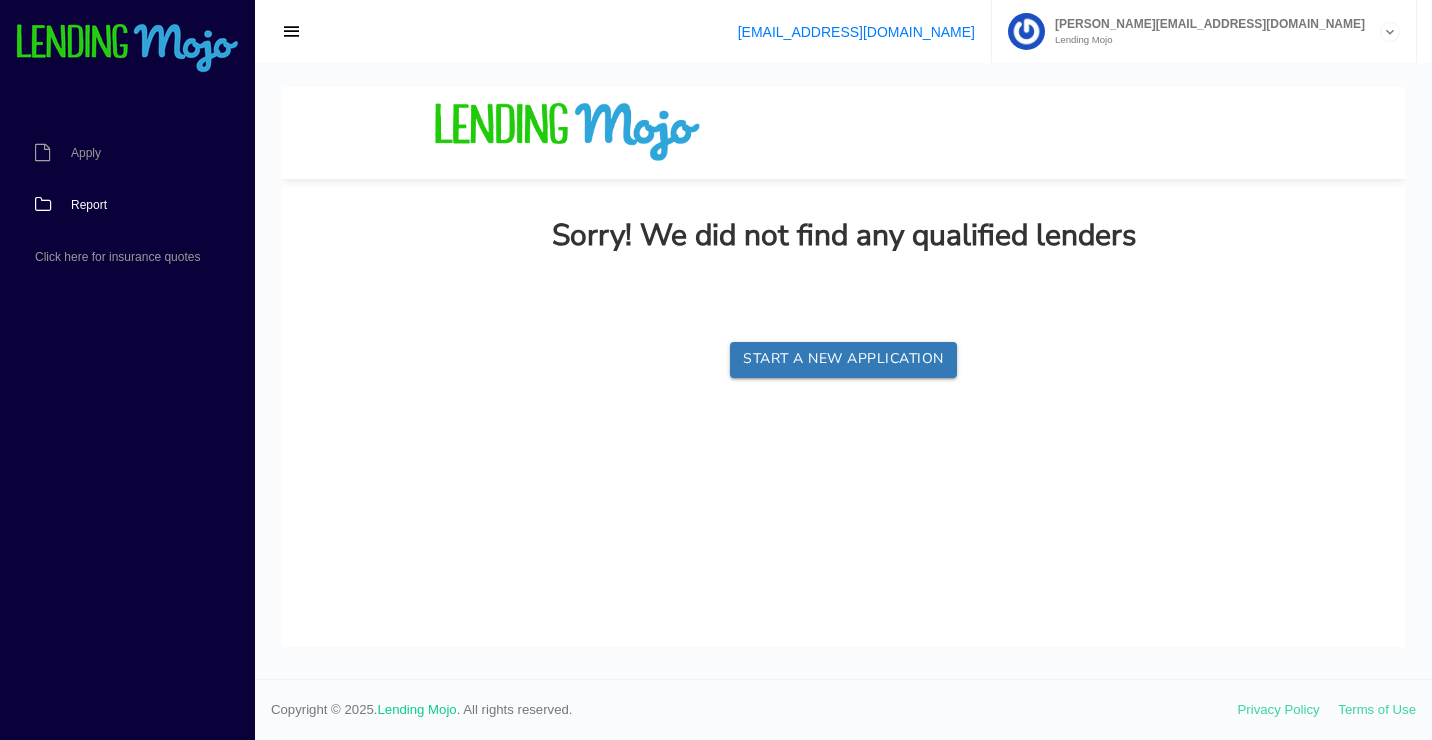click on "Report" at bounding box center (89, 205) 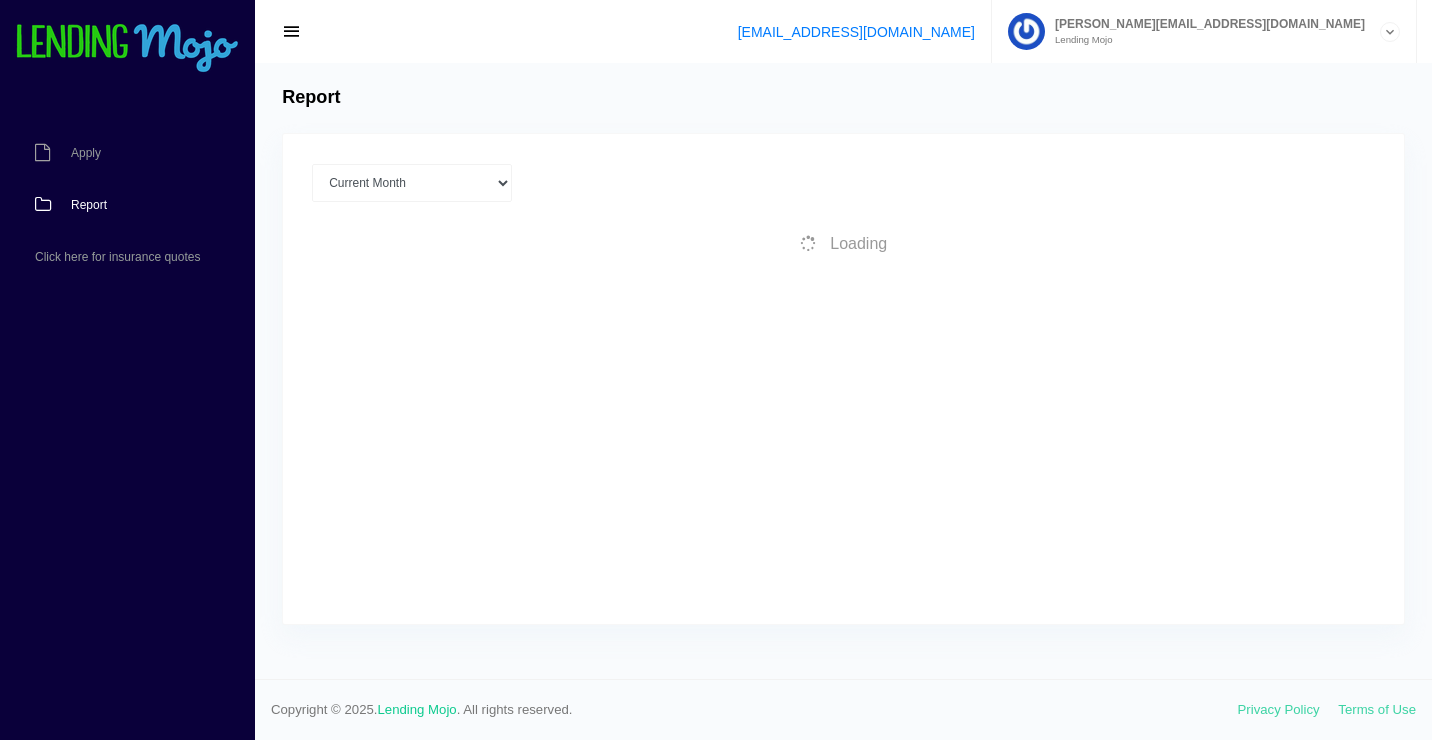 scroll, scrollTop: 0, scrollLeft: 0, axis: both 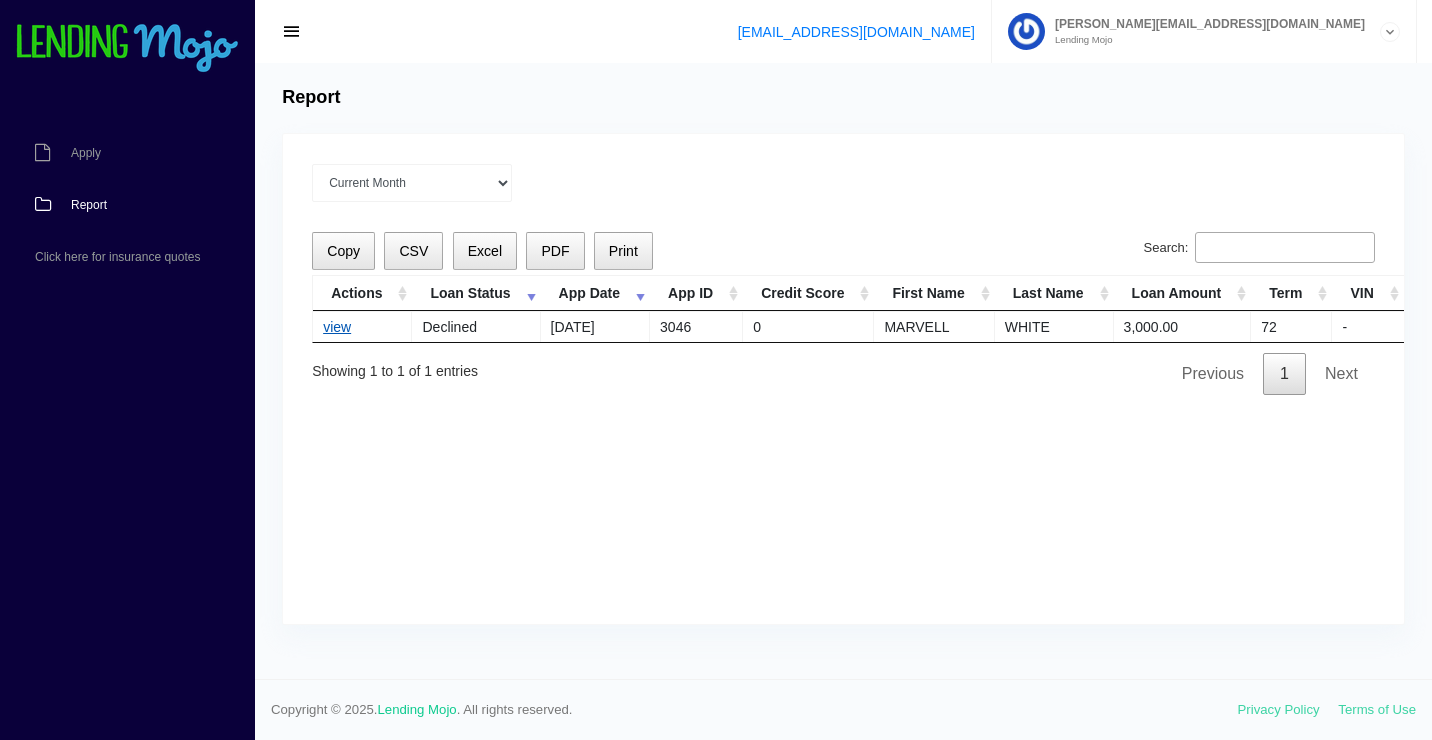 click on "view" at bounding box center (337, 327) 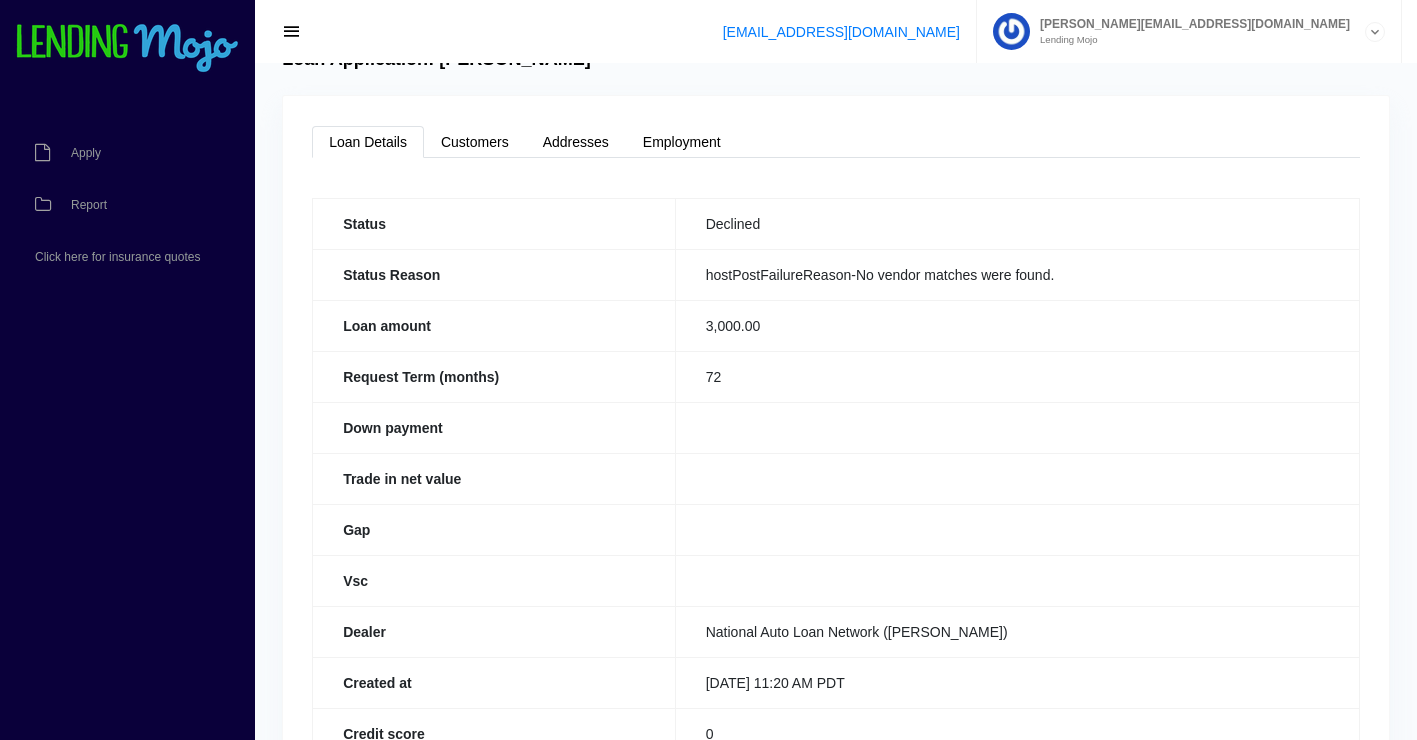 scroll, scrollTop: 0, scrollLeft: 0, axis: both 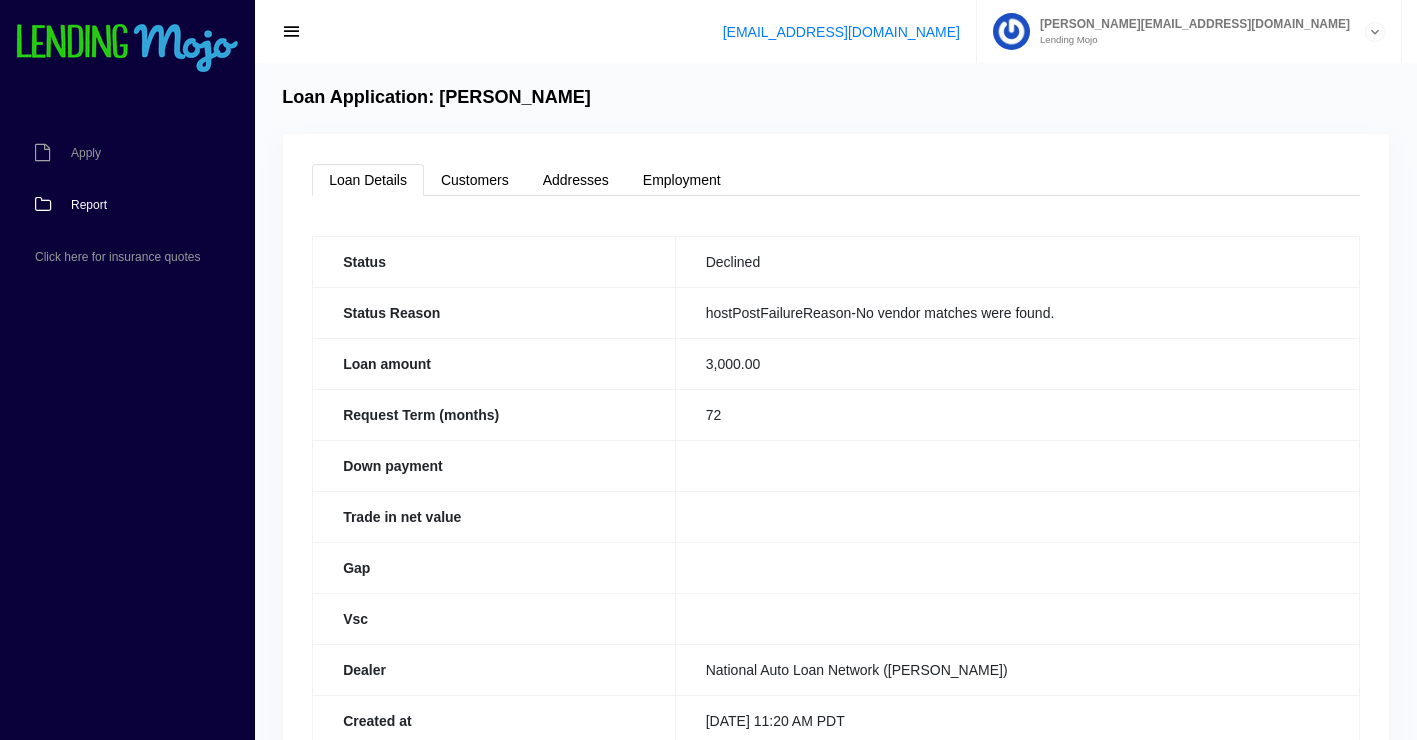 click on "Report" at bounding box center [117, 205] 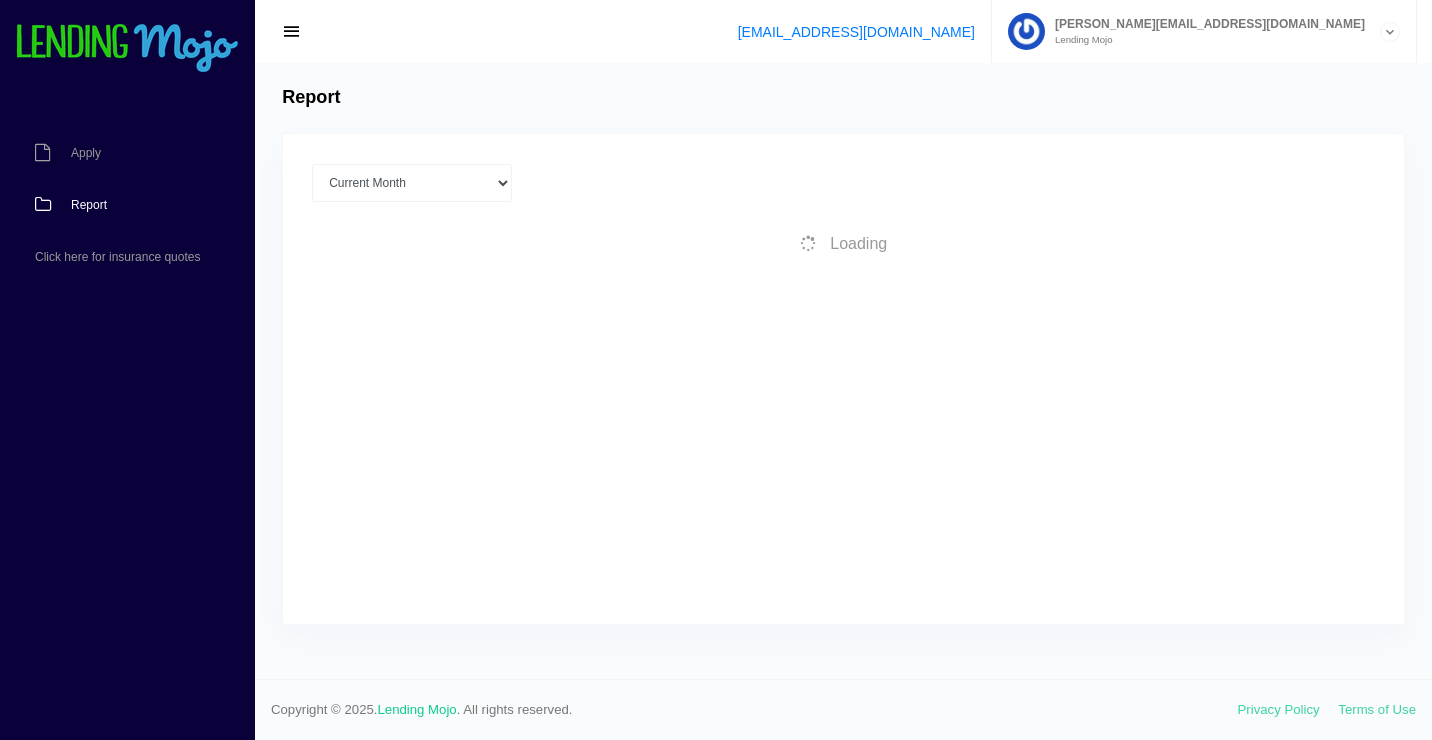 scroll, scrollTop: 0, scrollLeft: 0, axis: both 